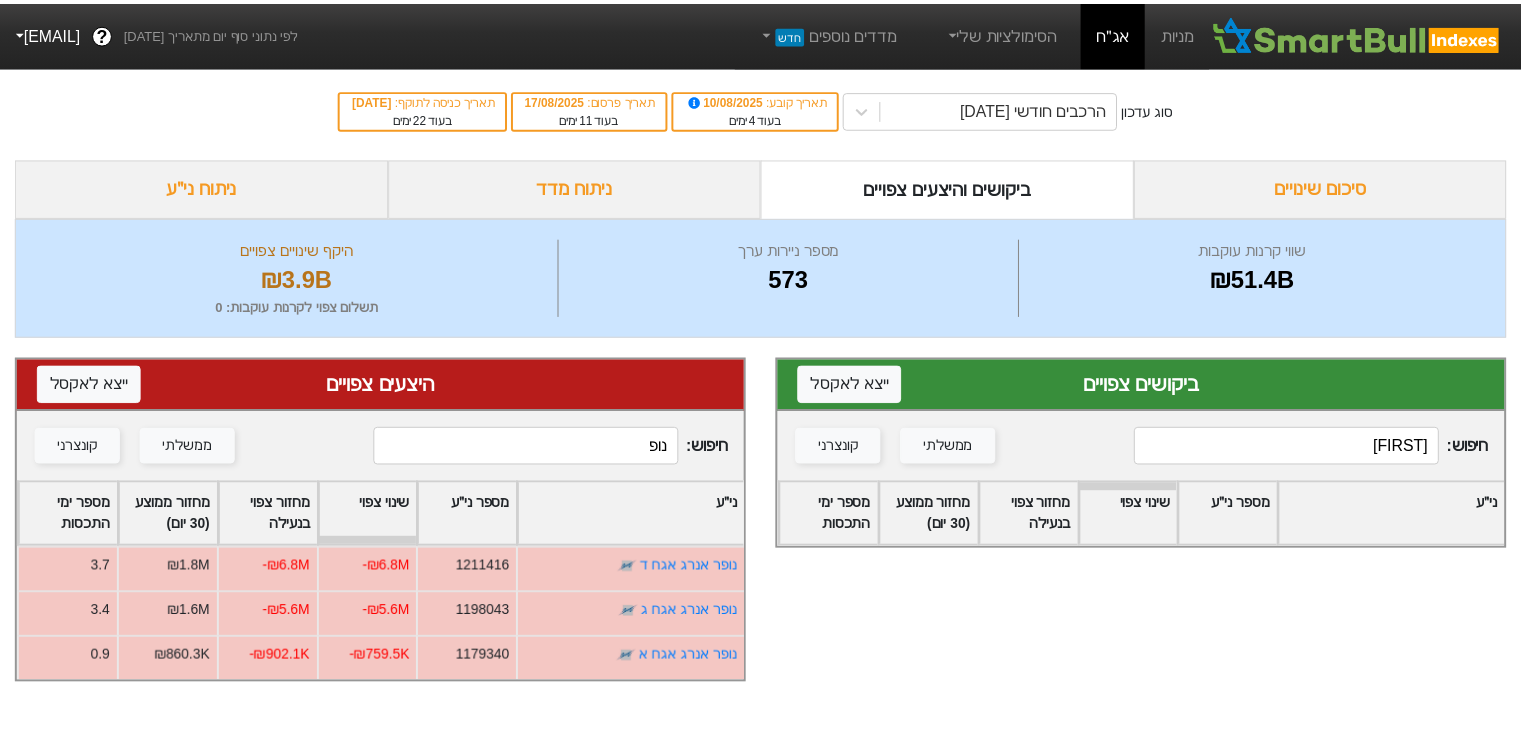 scroll, scrollTop: 0, scrollLeft: 0, axis: both 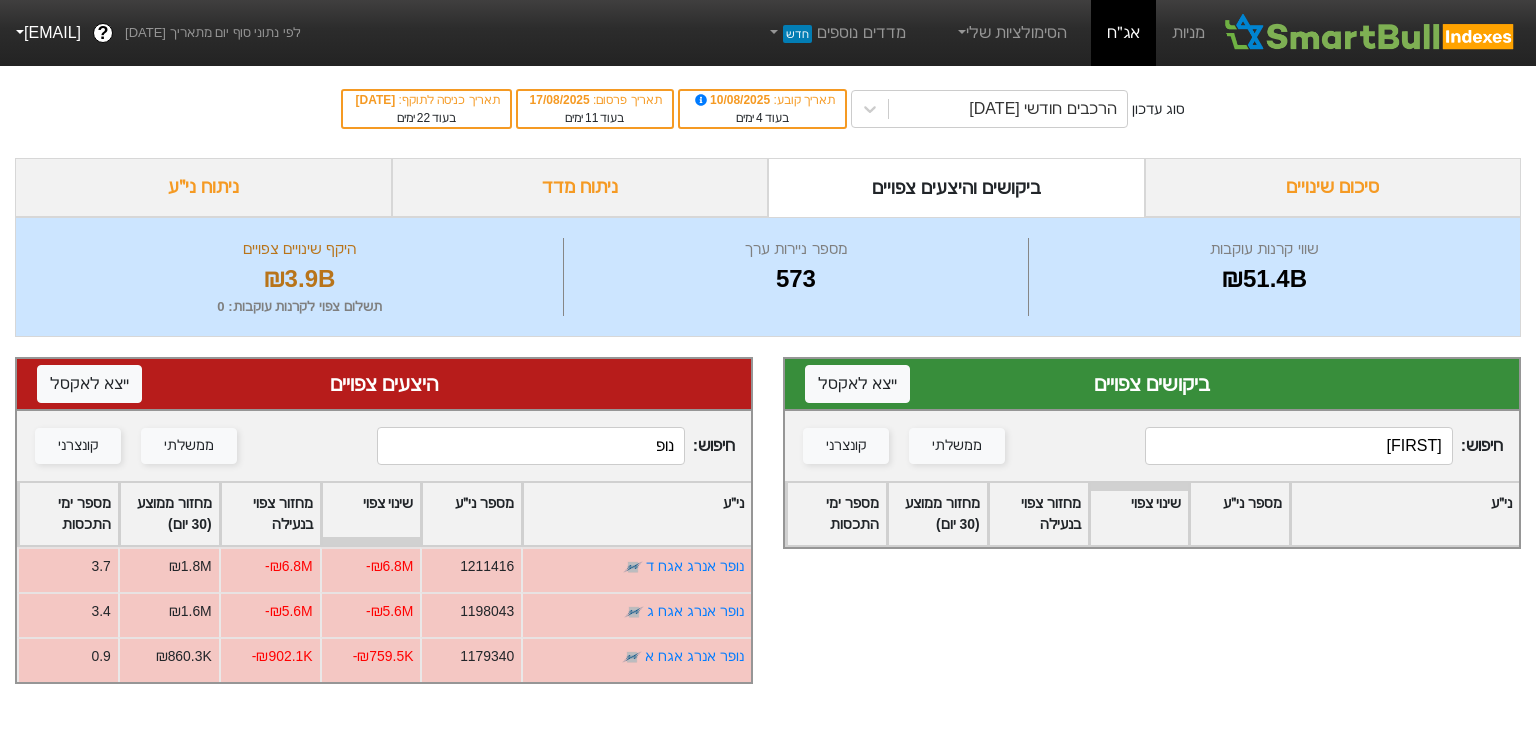 click on "[FIRST]" at bounding box center [1298, 446] 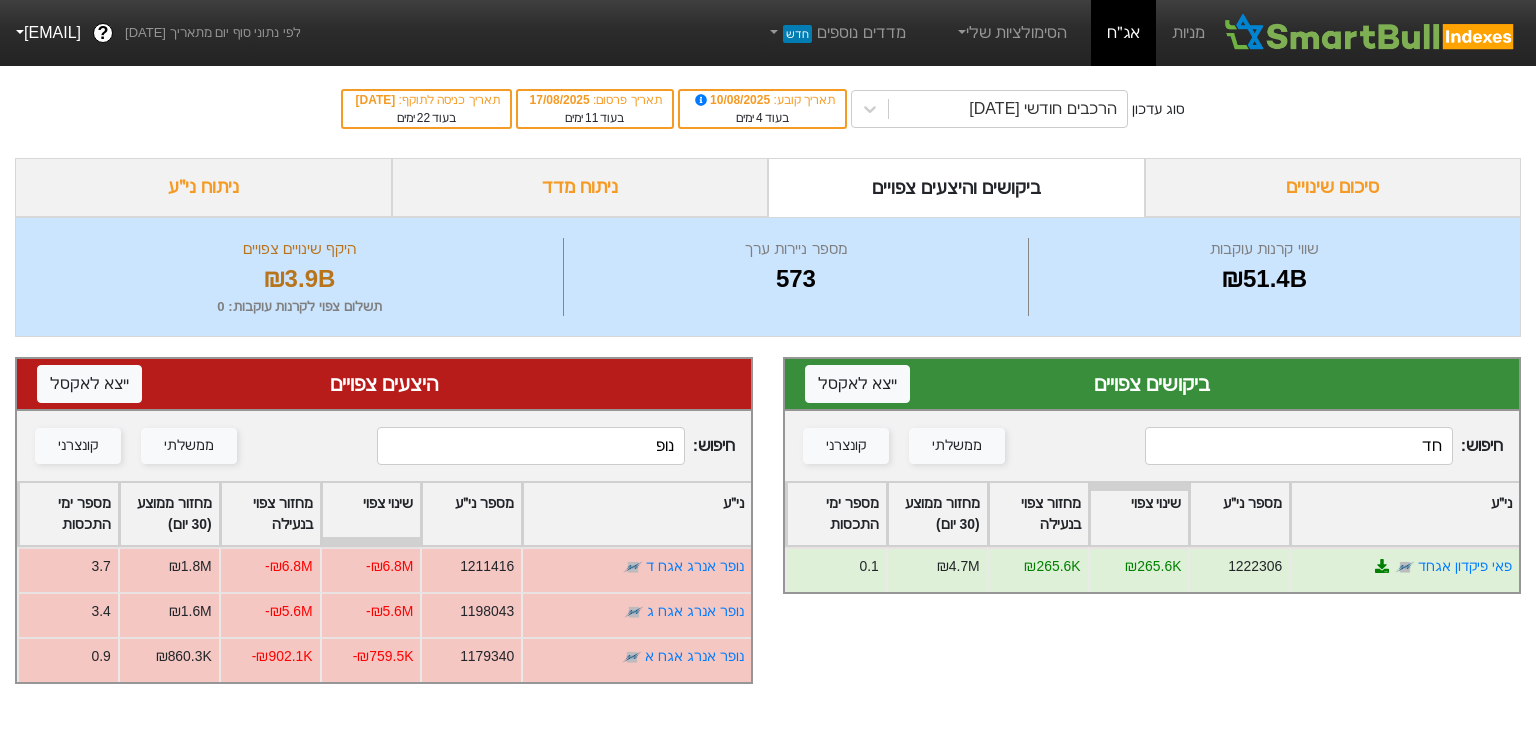 drag, startPoint x: 1257, startPoint y: 425, endPoint x: 1508, endPoint y: 409, distance: 251.50945 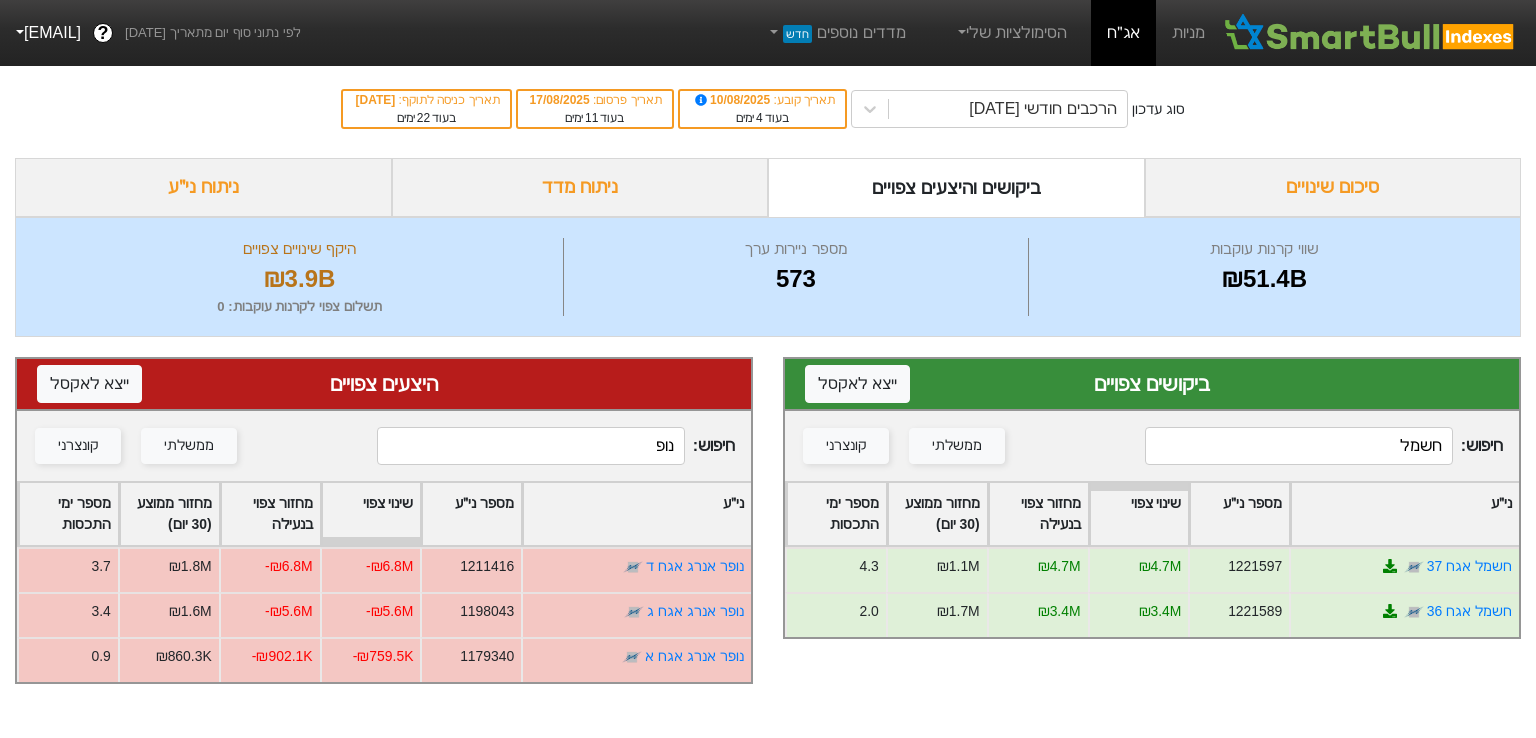 type on "חשמל" 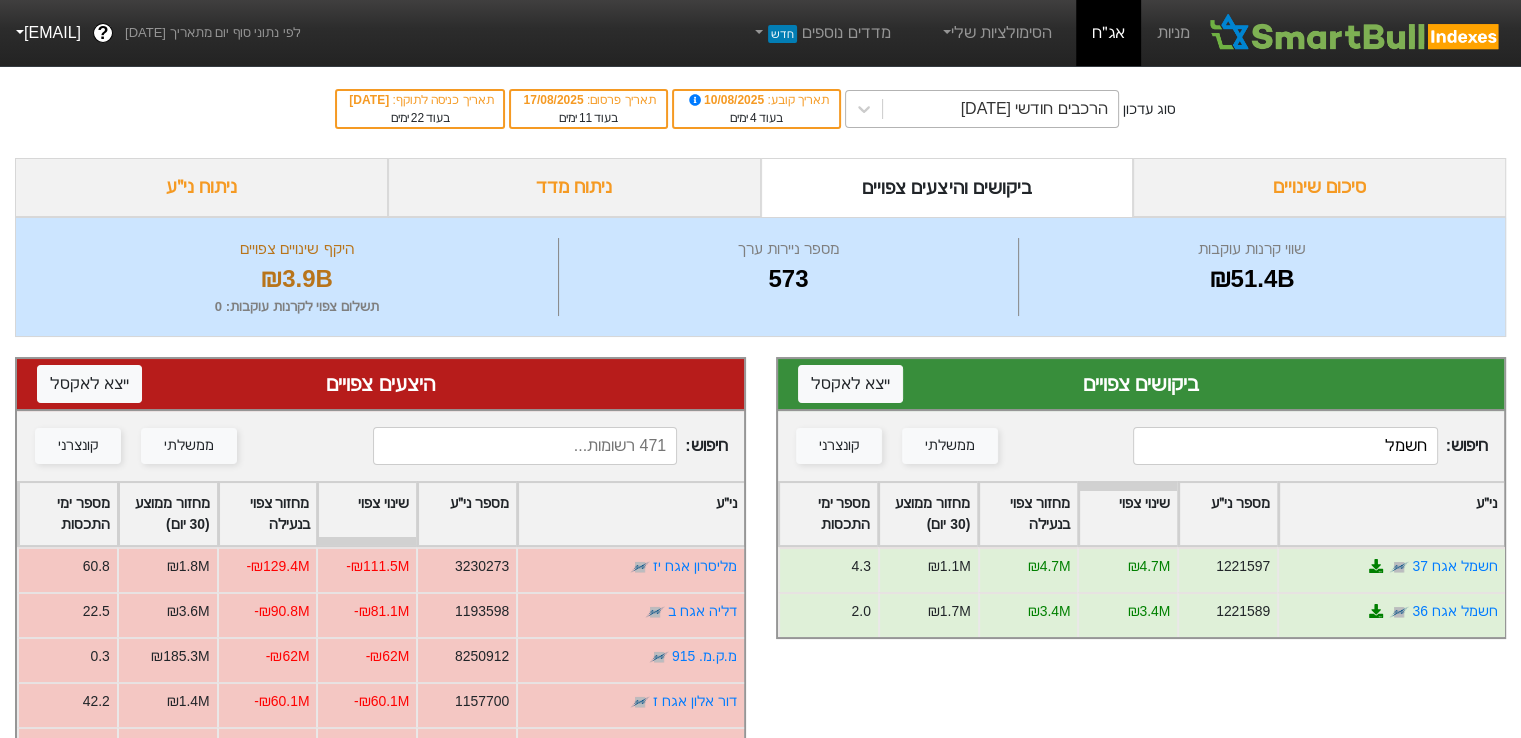 type 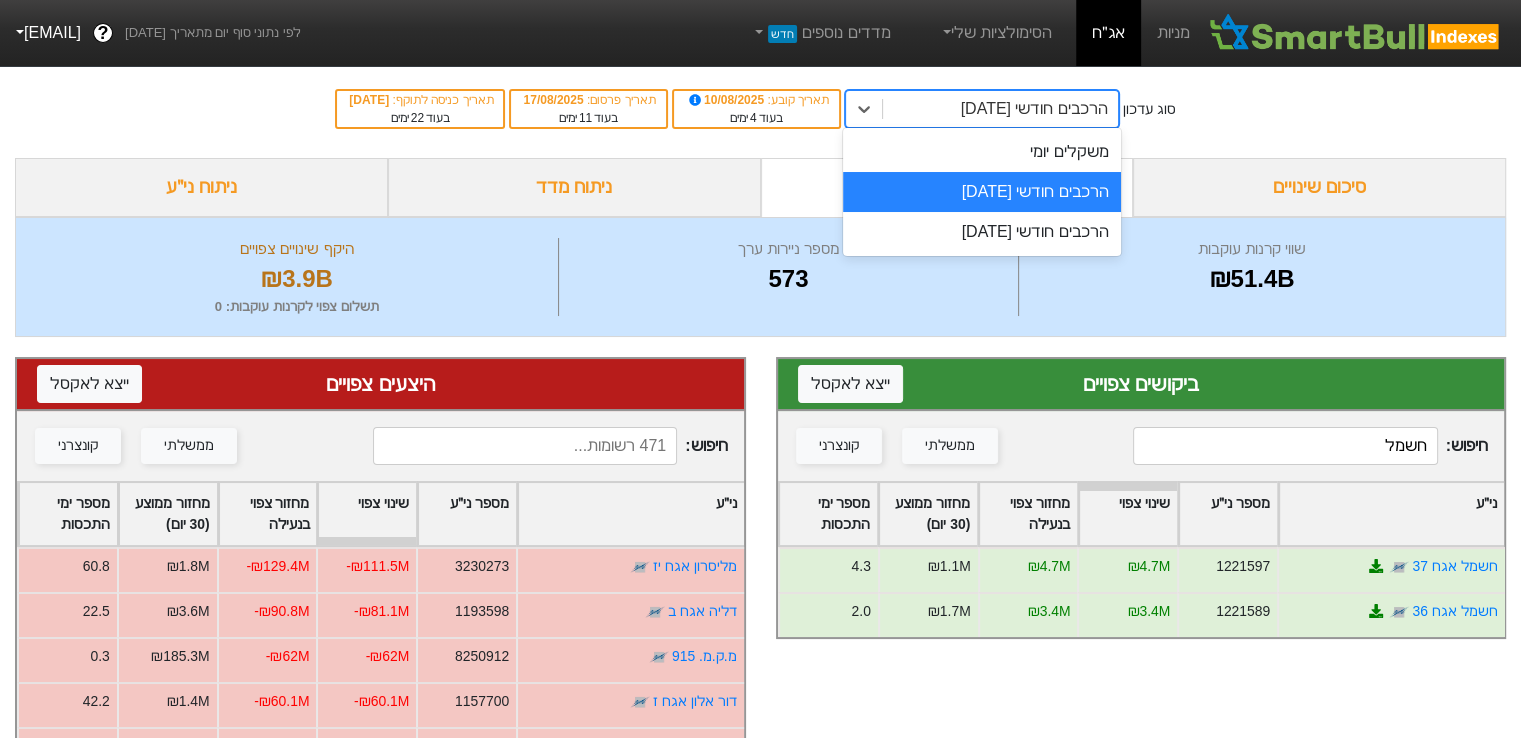 click on "הרכבים חודשי [DATE]" at bounding box center (982, 192) 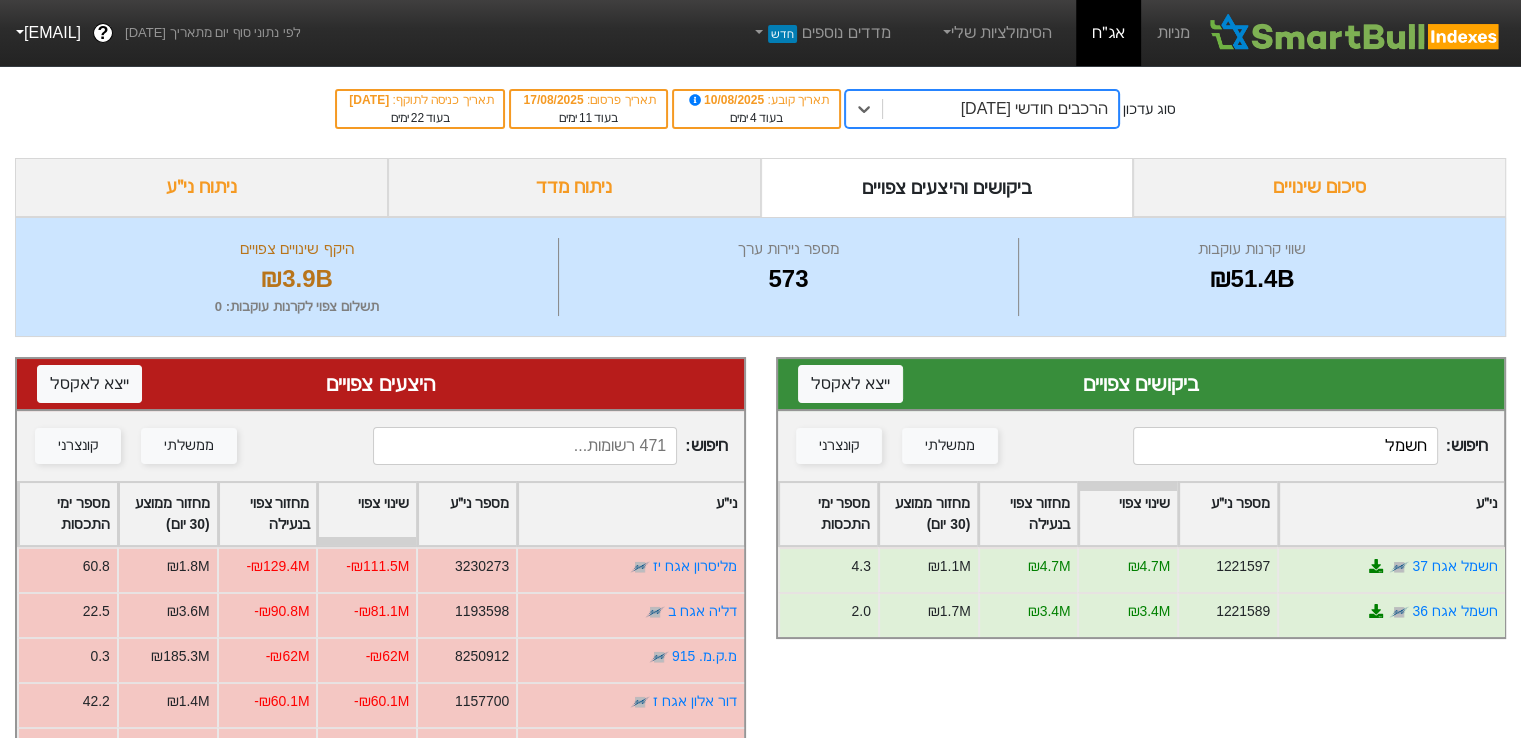 click on "הרכבים חודשי [DATE]" at bounding box center [1034, 109] 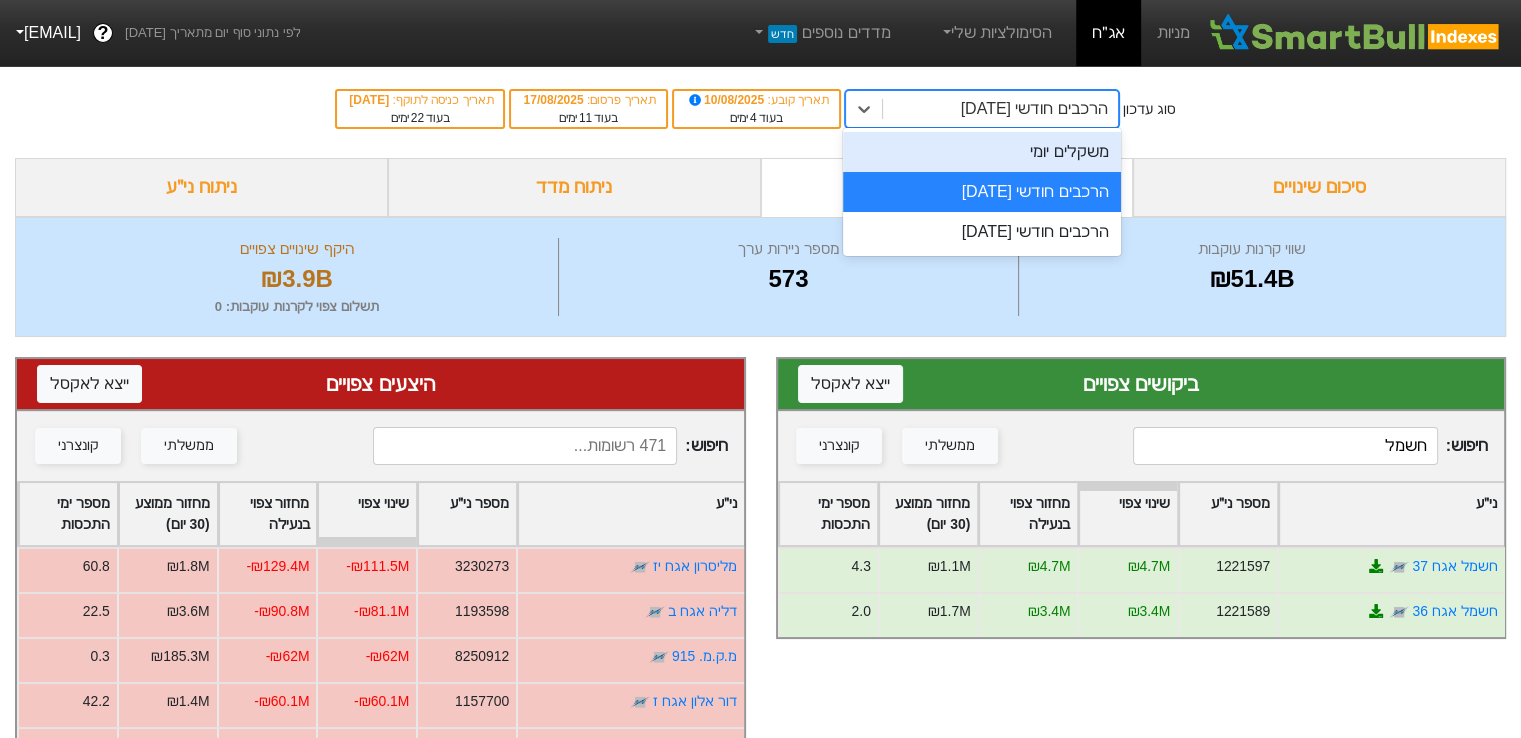 click on "משקלים יומי" at bounding box center [982, 152] 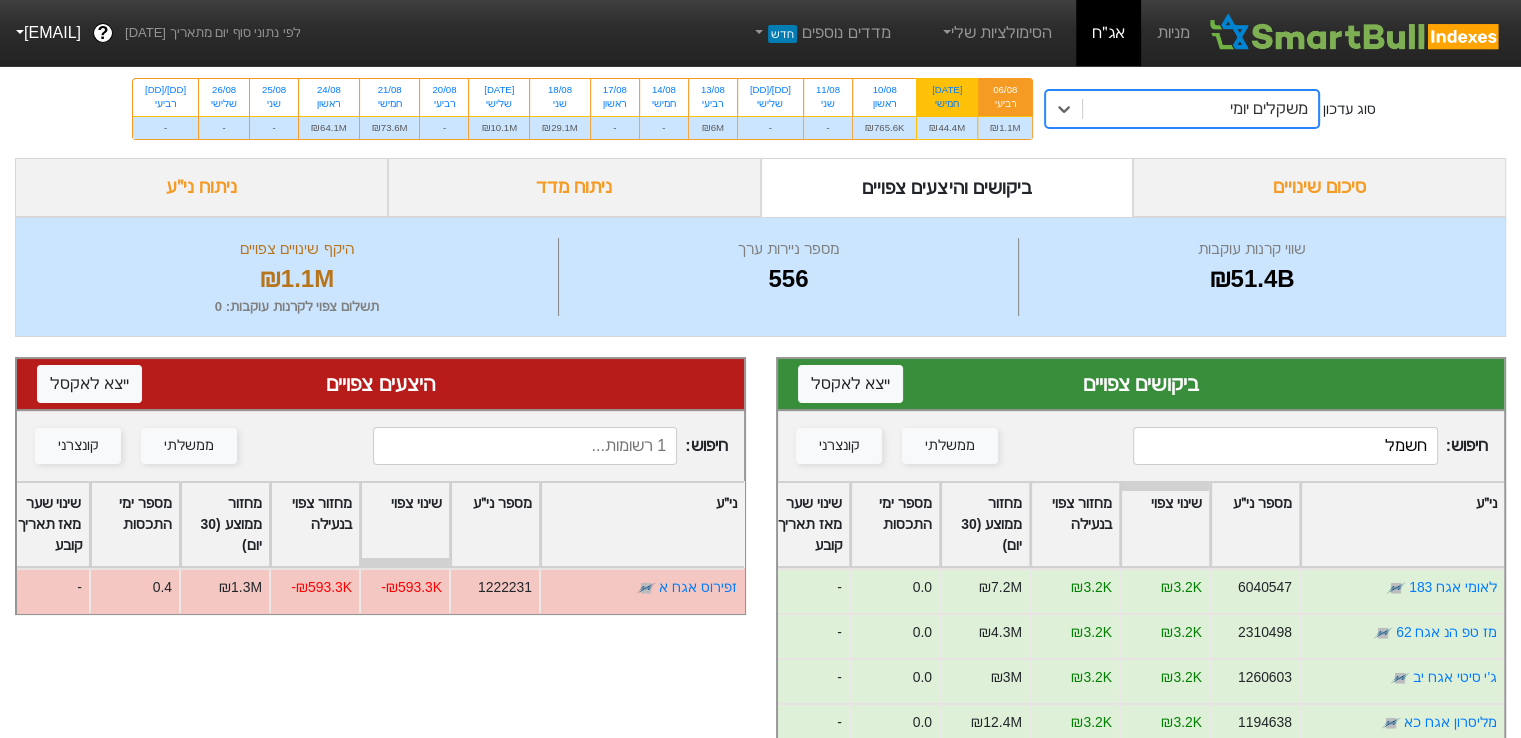 click on "[DATE]" at bounding box center [947, 90] 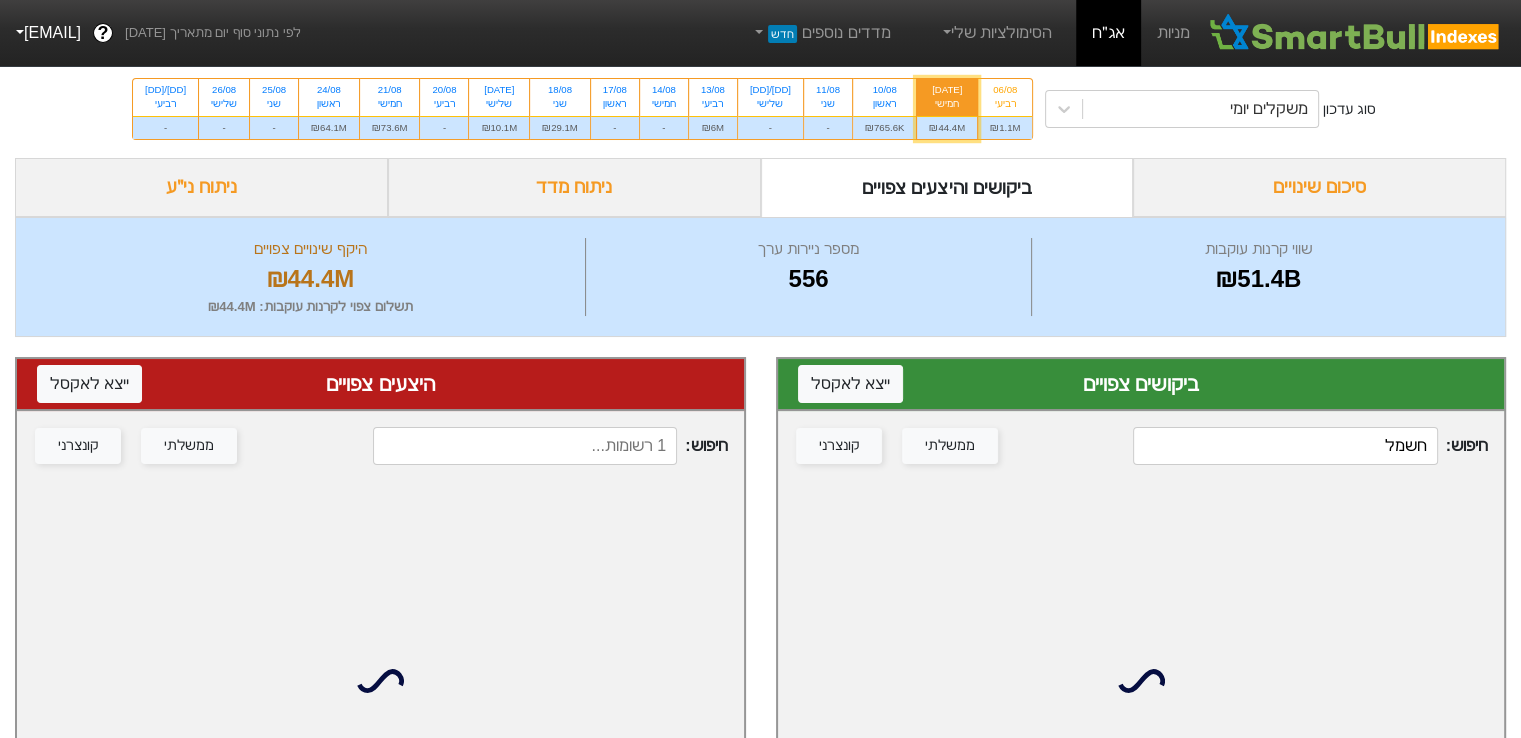 click on "חשמל" at bounding box center (1285, 446) 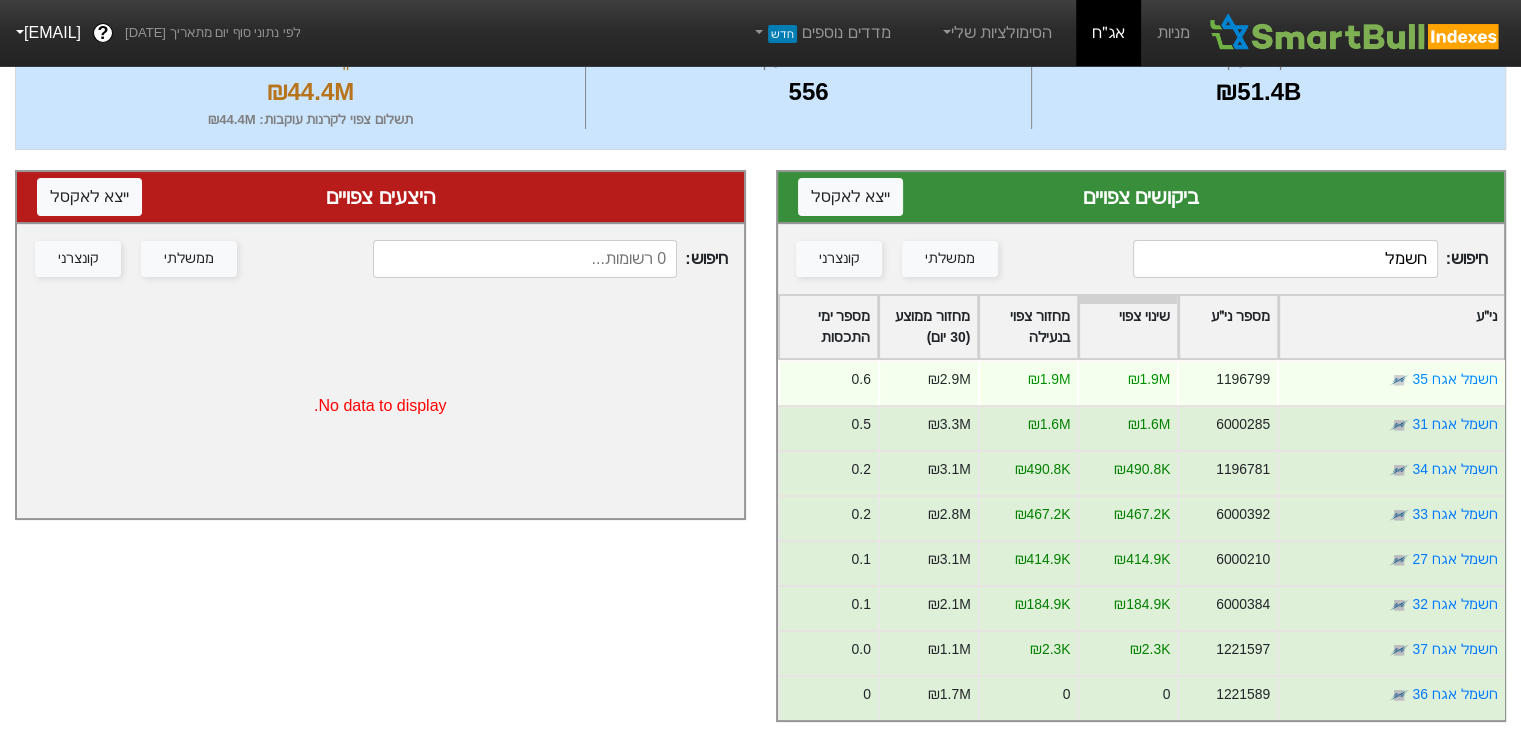 scroll, scrollTop: 200, scrollLeft: 0, axis: vertical 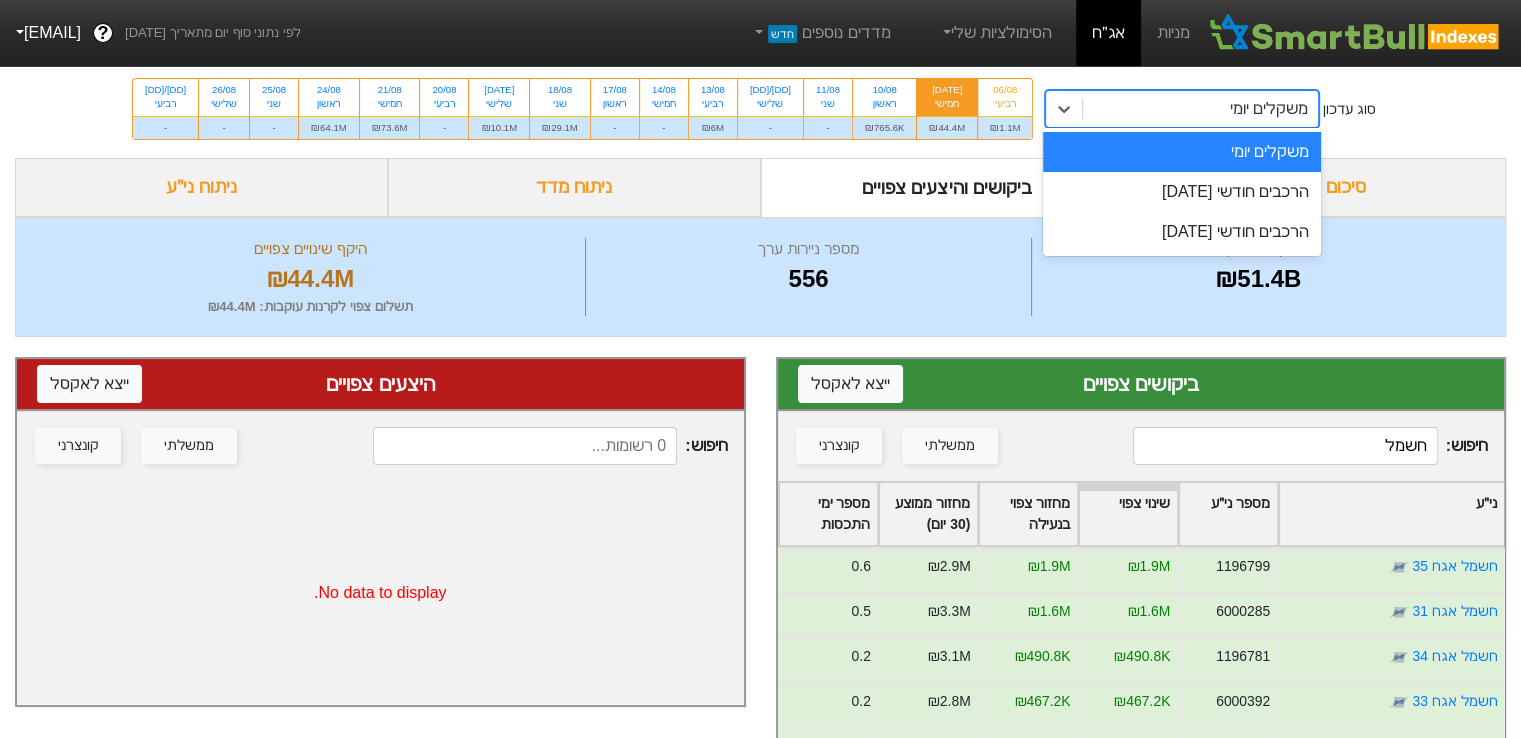 click on "משקלים יומי" at bounding box center [1200, 109] 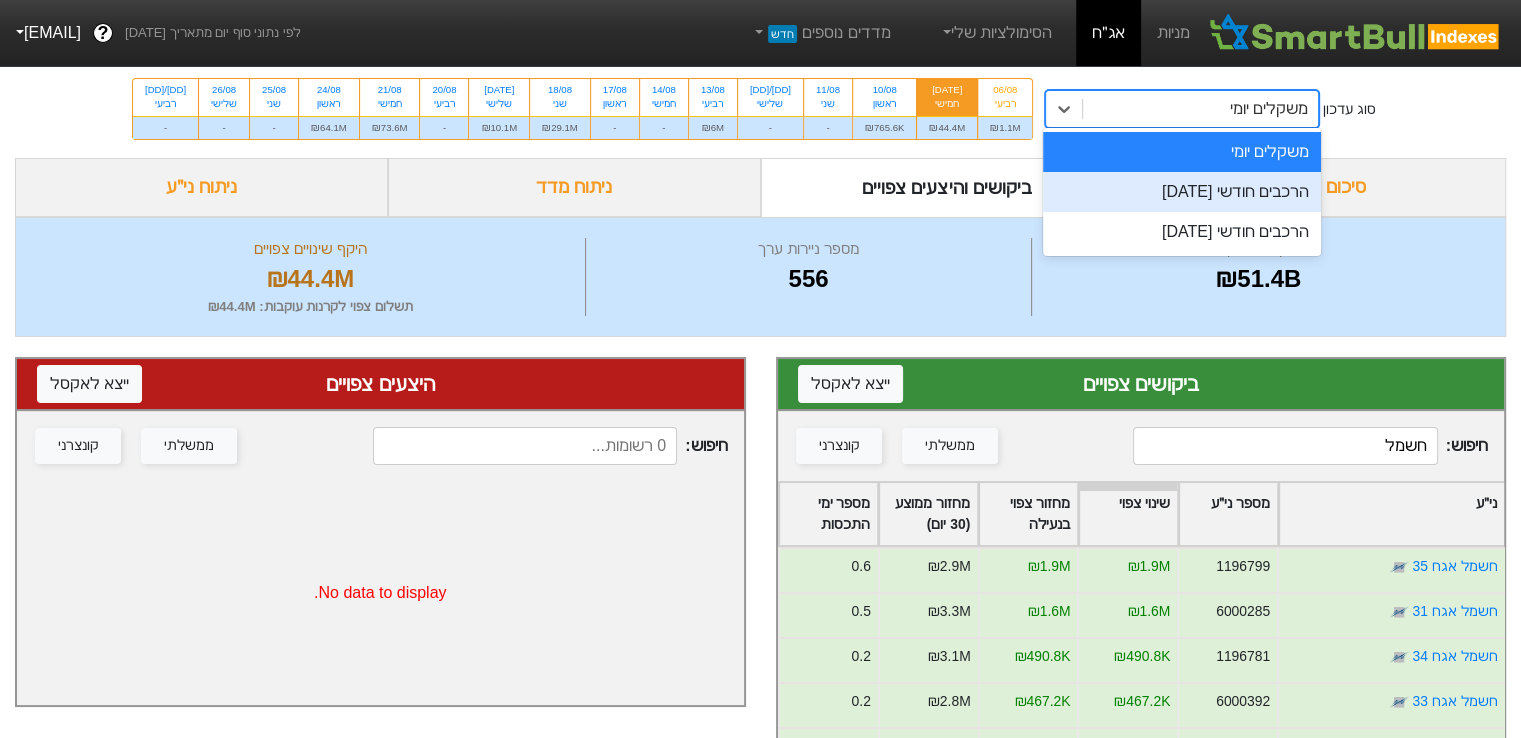 click on "הרכבים חודשי [DATE]" at bounding box center [1182, 192] 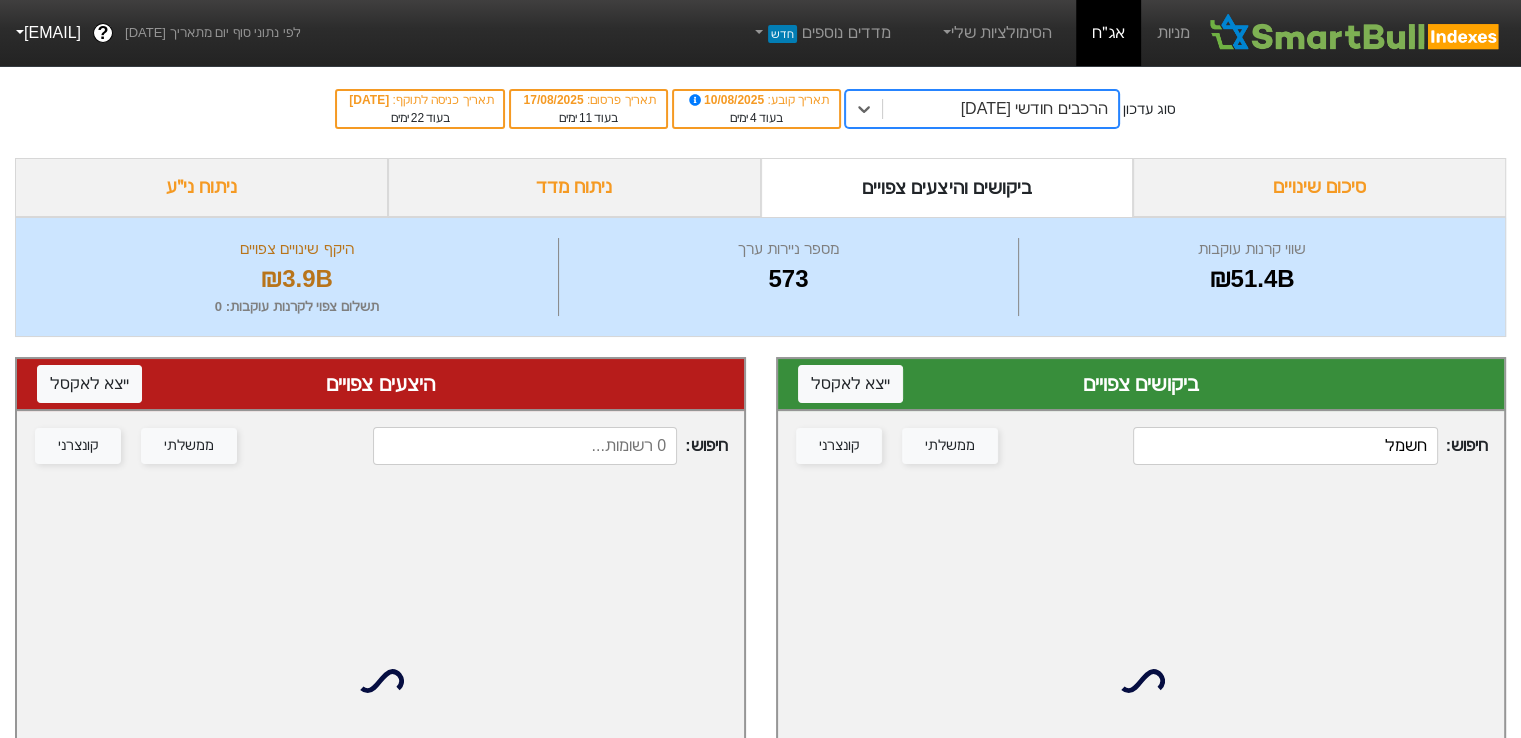 click on "חשמל" at bounding box center (1285, 446) 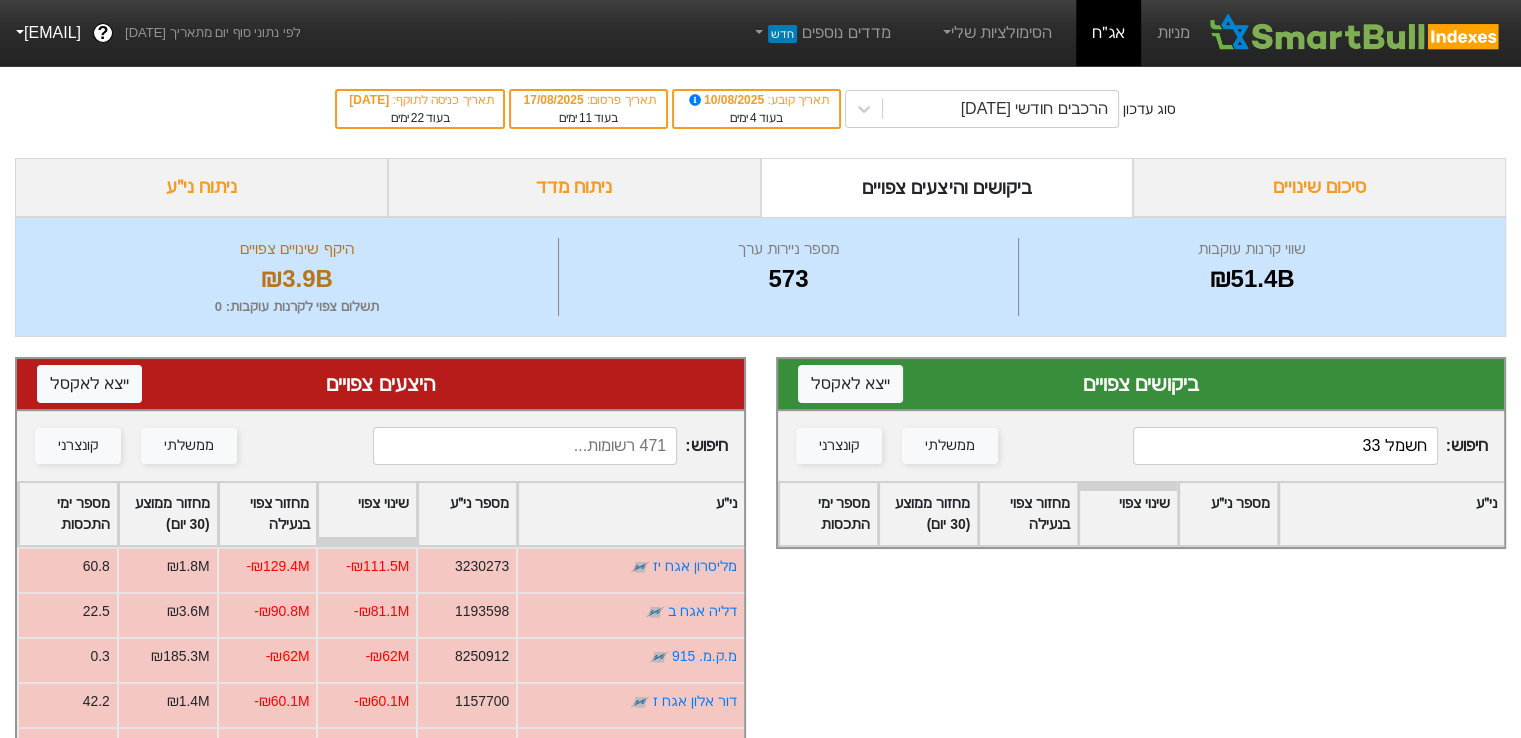 type on "חשמל 33" 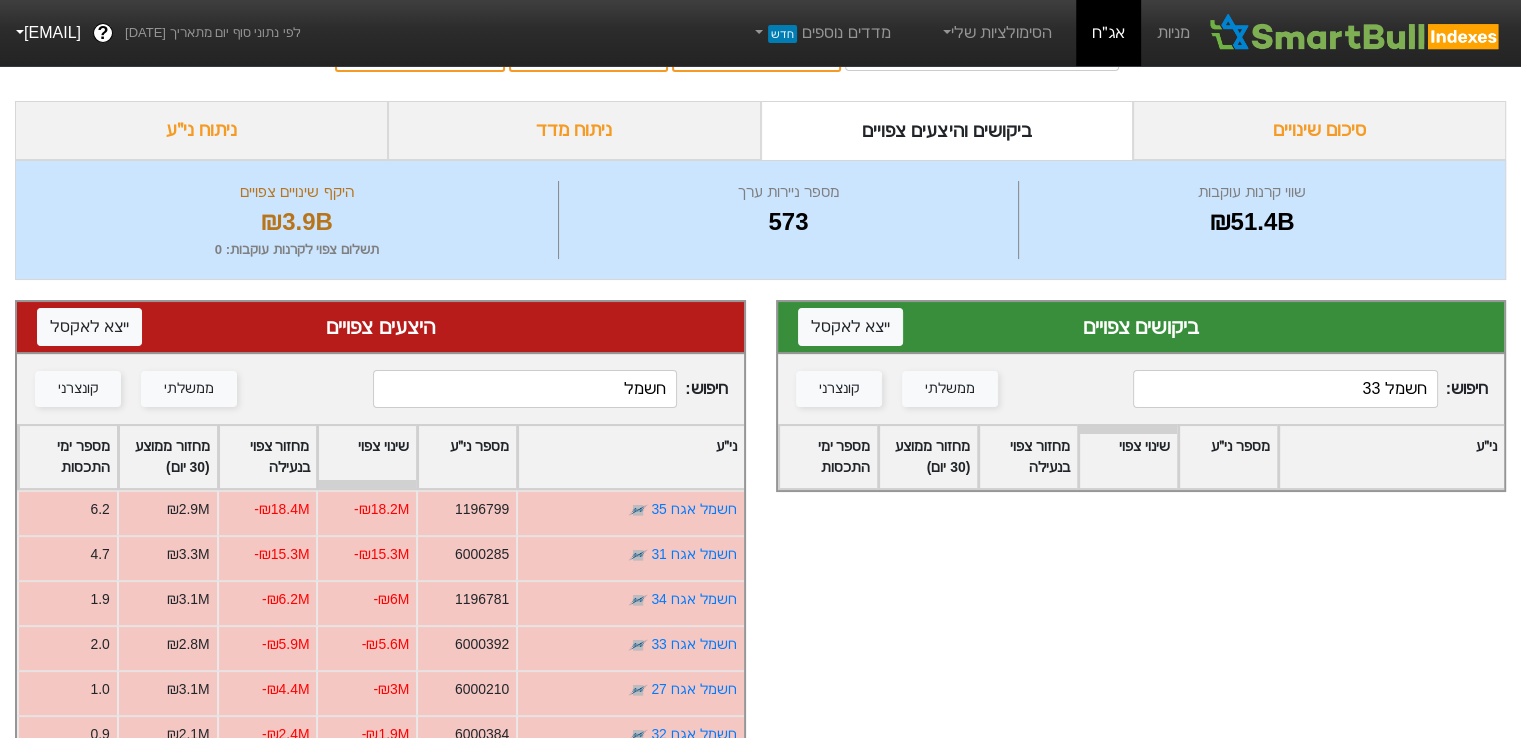 scroll, scrollTop: 113, scrollLeft: 0, axis: vertical 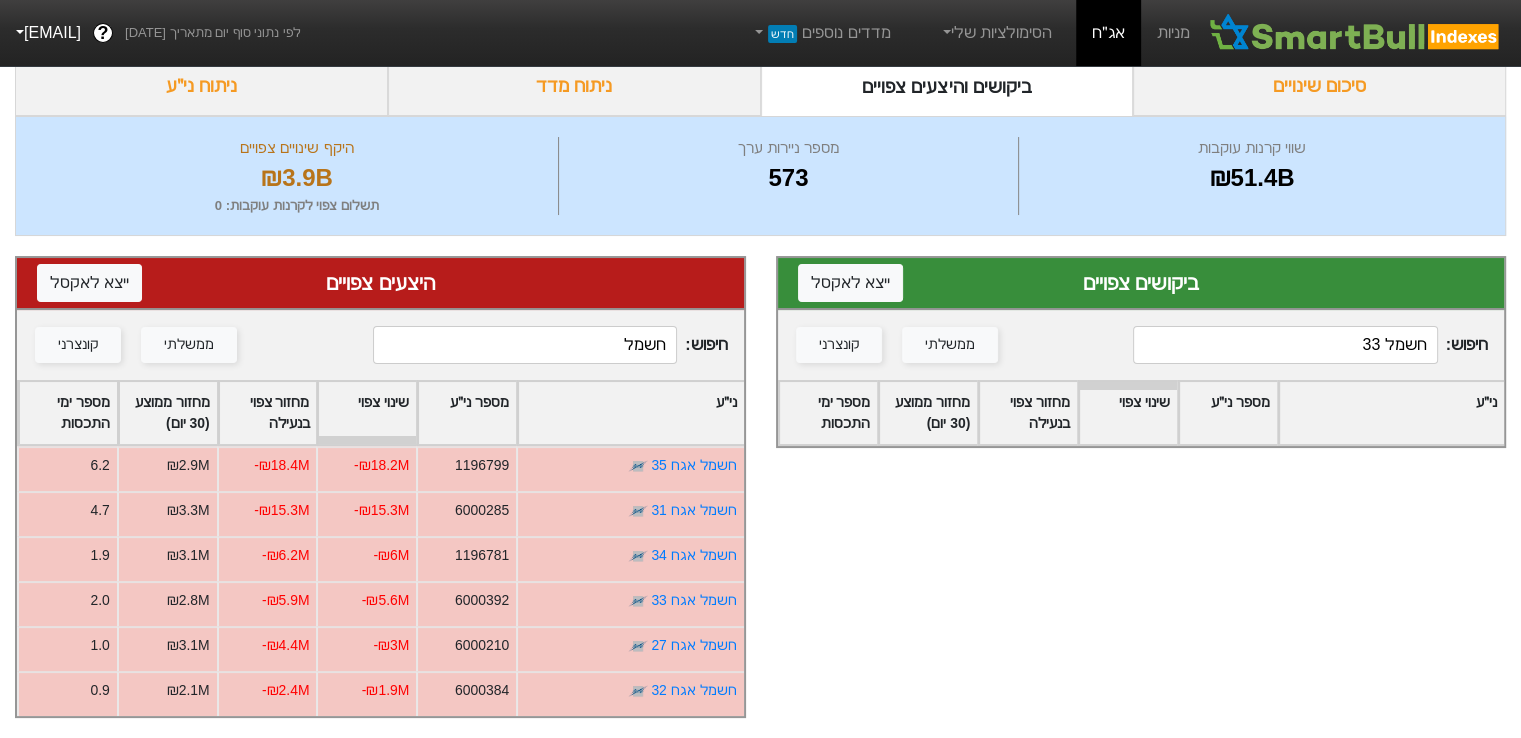 type on "חשמל" 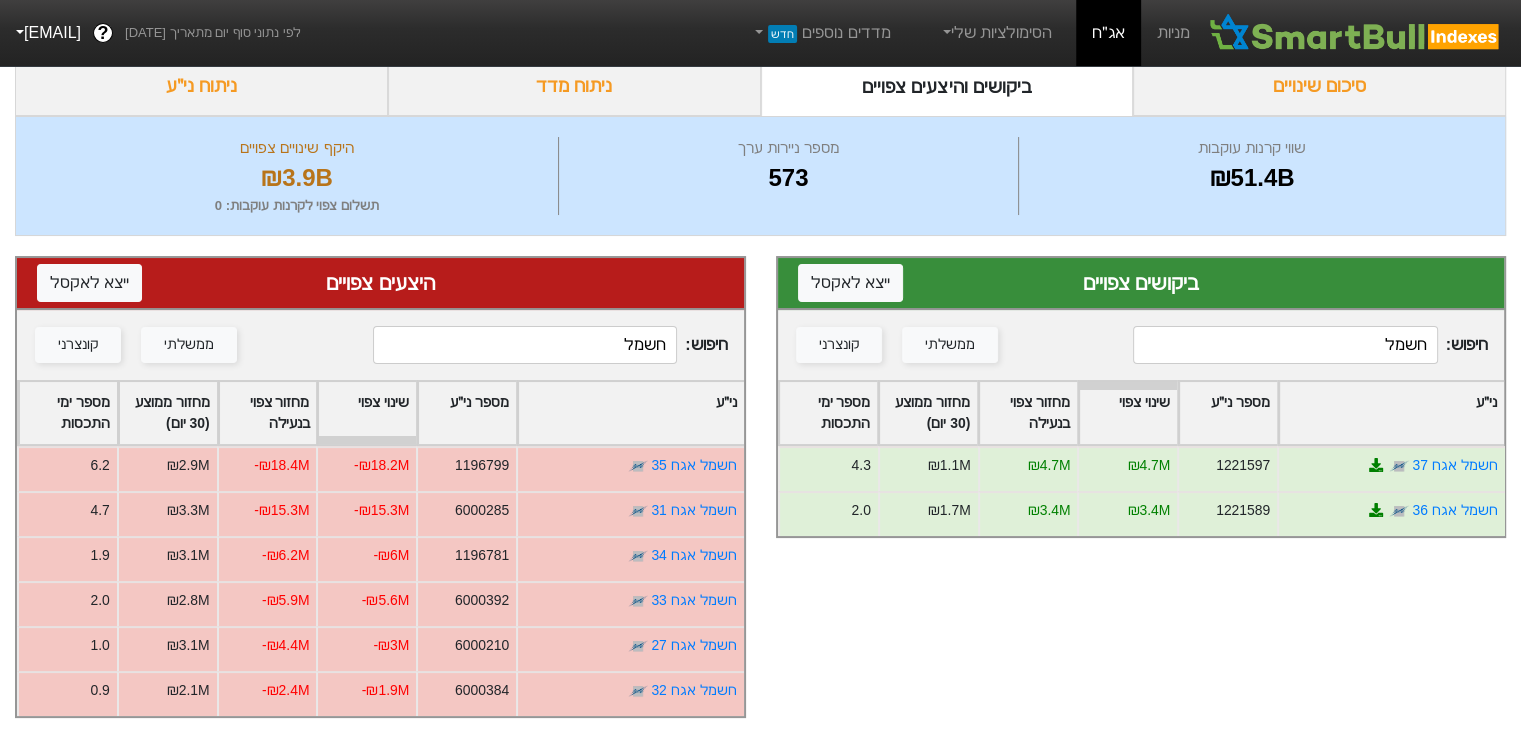 type on "חשמל" 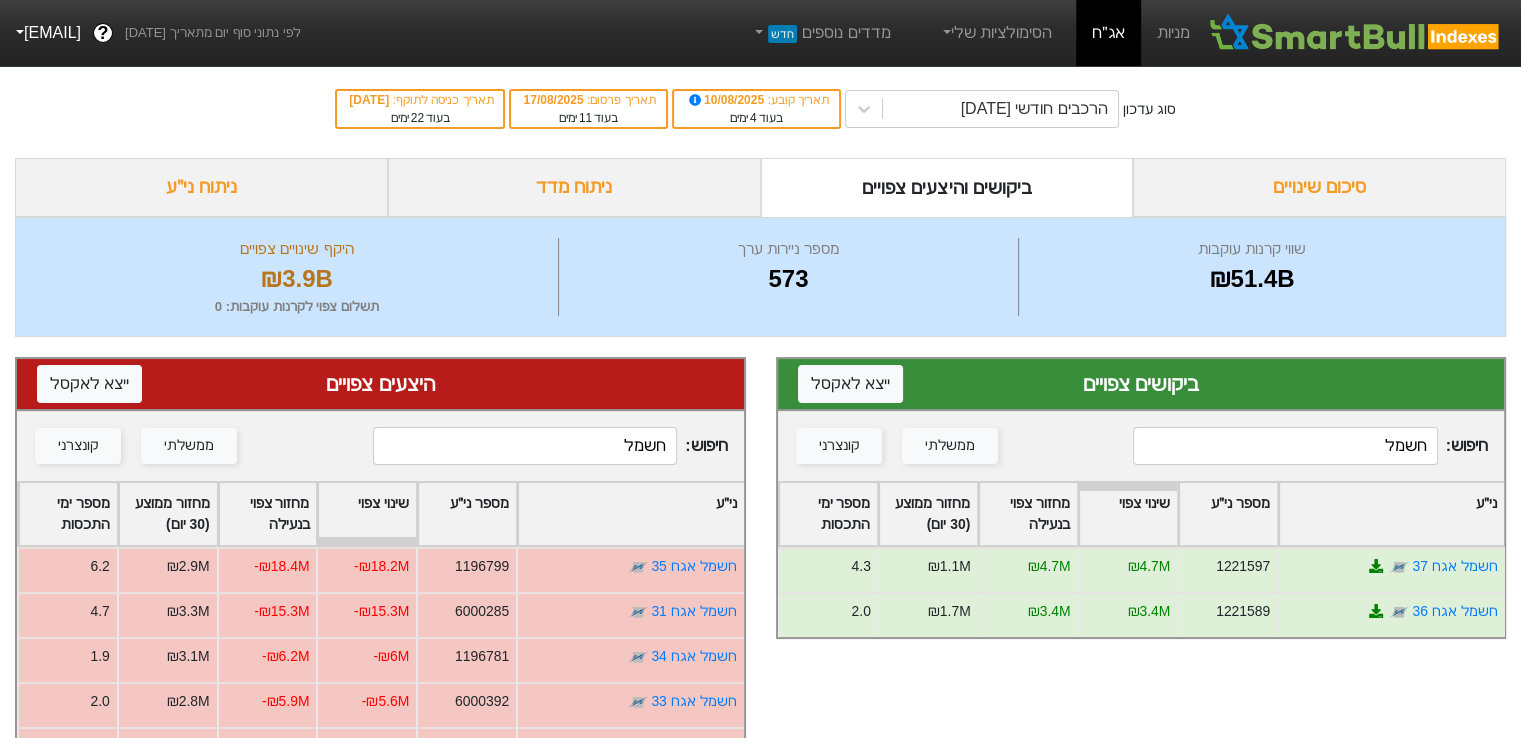 scroll, scrollTop: 0, scrollLeft: 0, axis: both 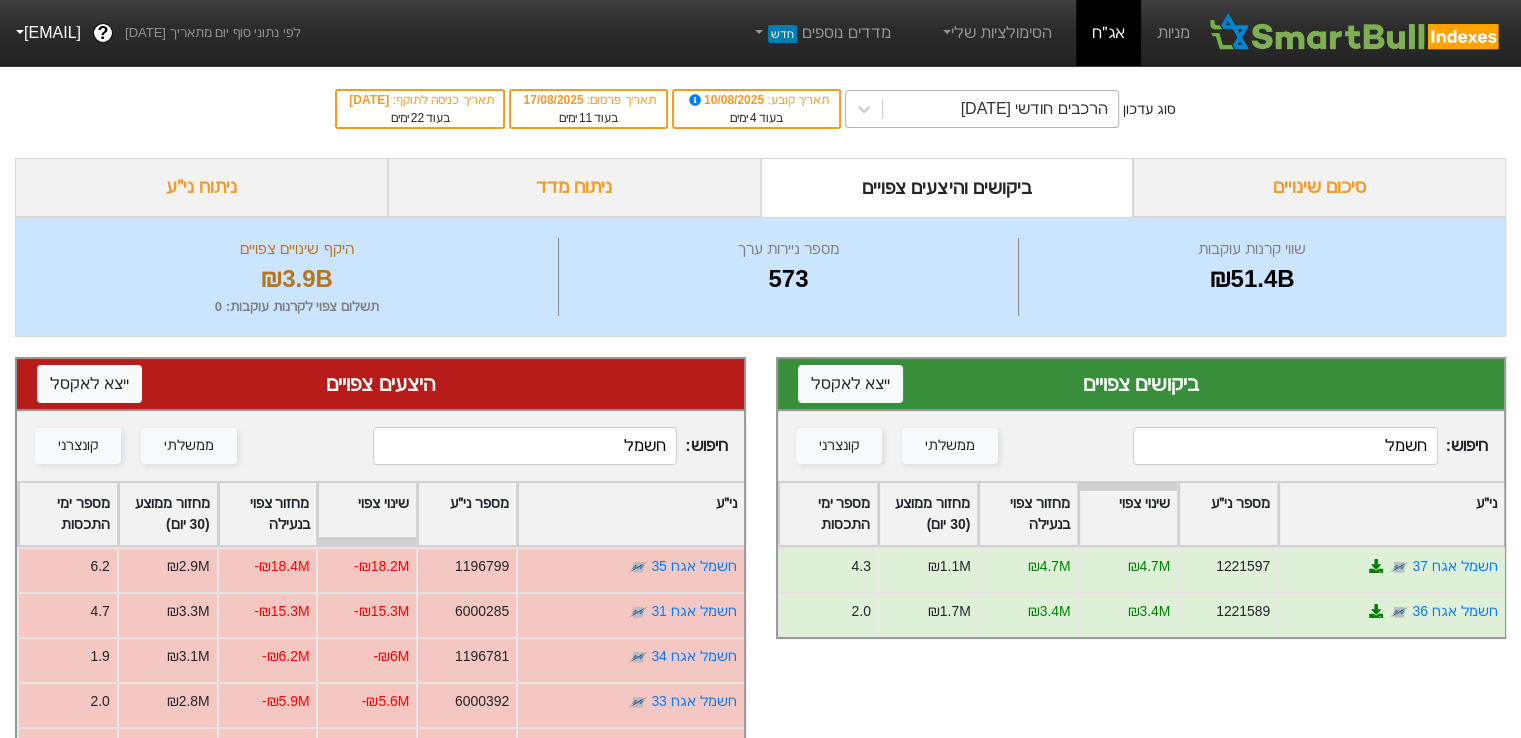 click on "הרכבים חודשי [DATE]" at bounding box center (1000, 109) 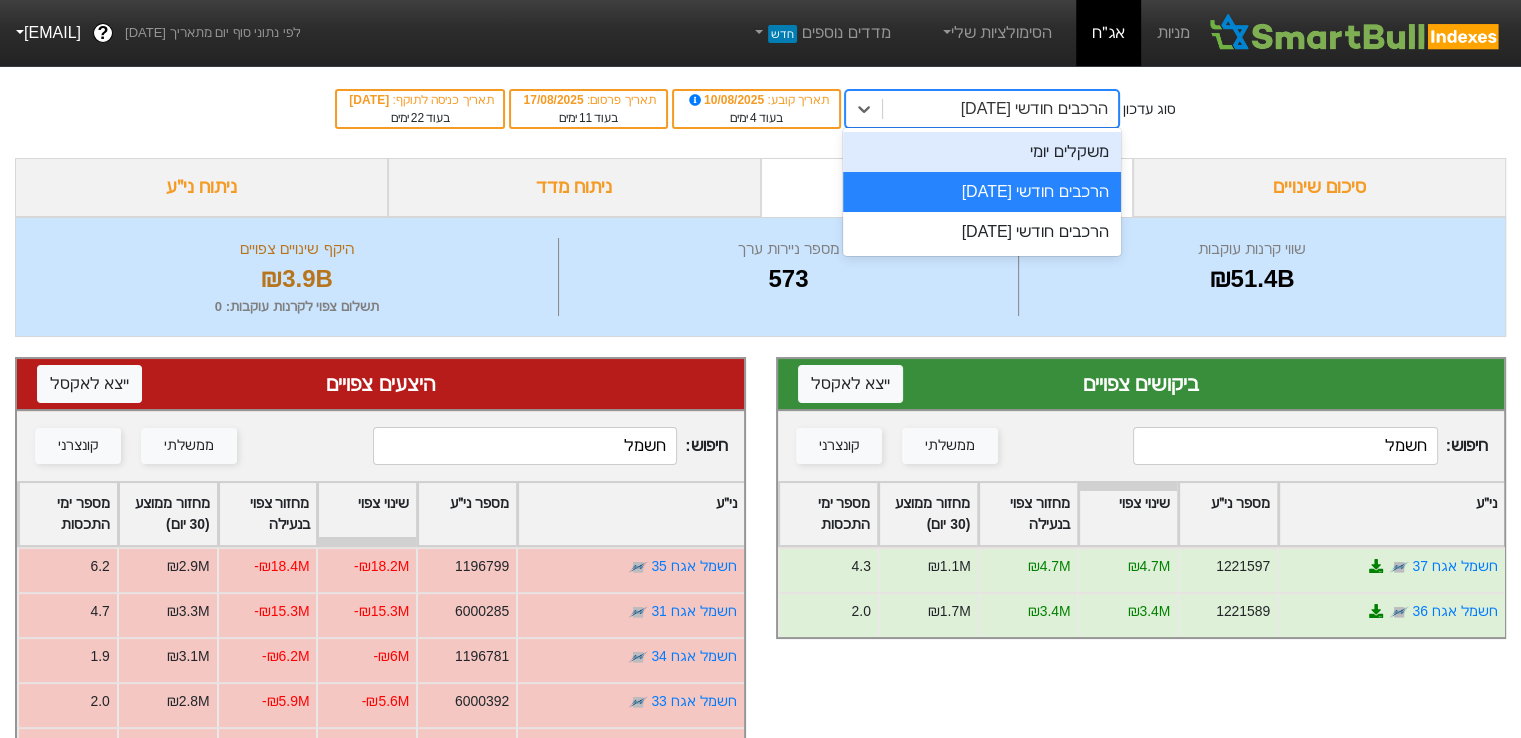 click on "משקלים יומי" at bounding box center [982, 152] 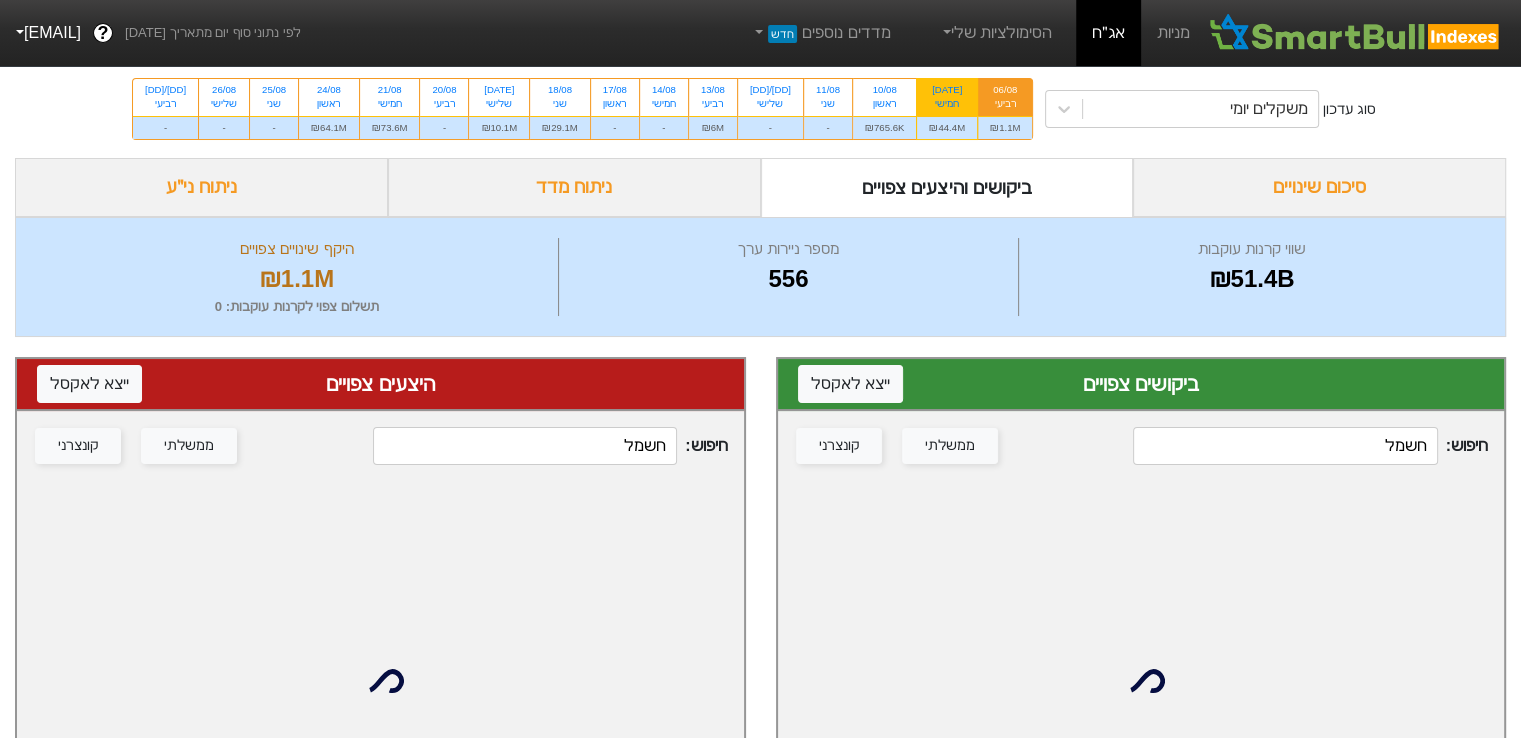 click on "חמישי" at bounding box center [947, 104] 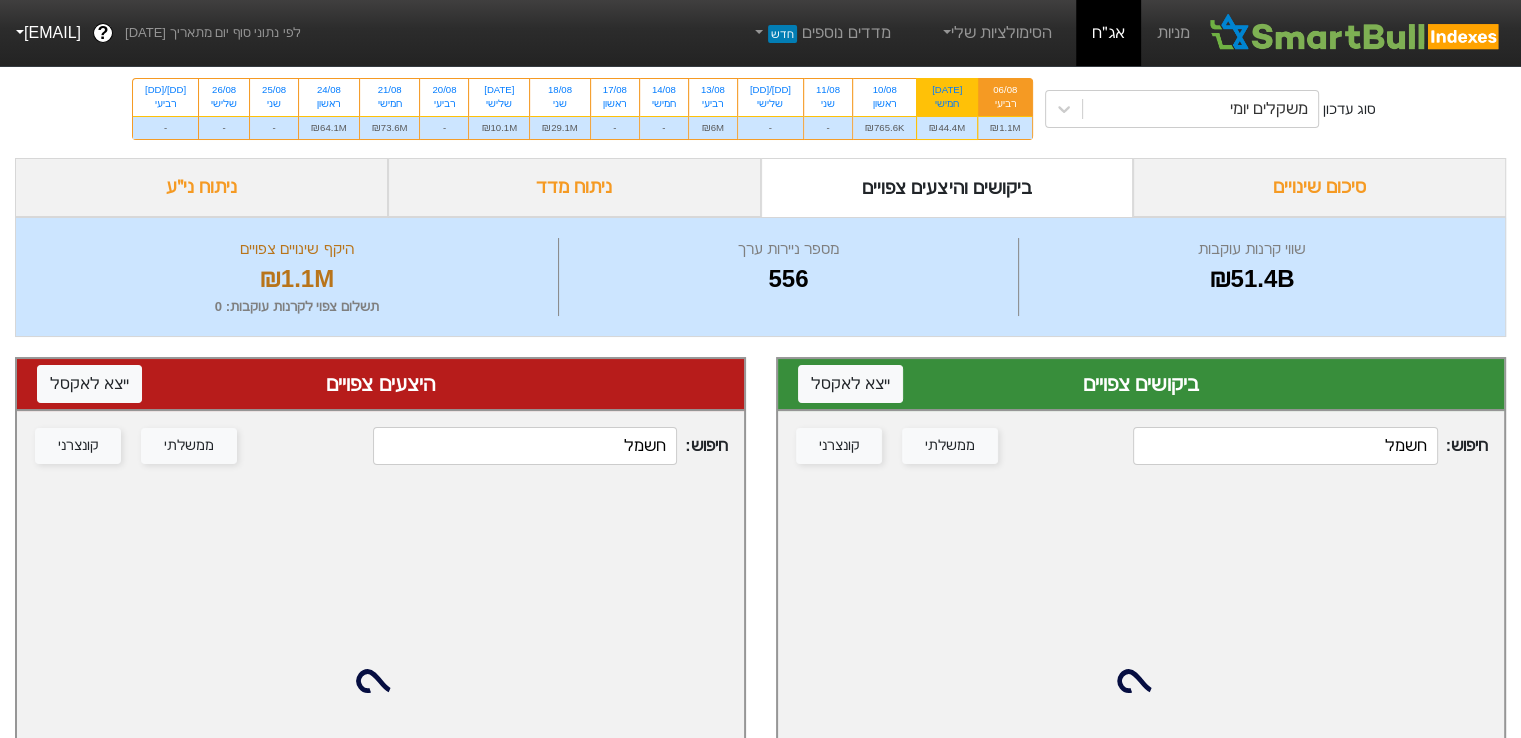 click on "07/08     חמישי ₪44.4M" at bounding box center [940, 85] 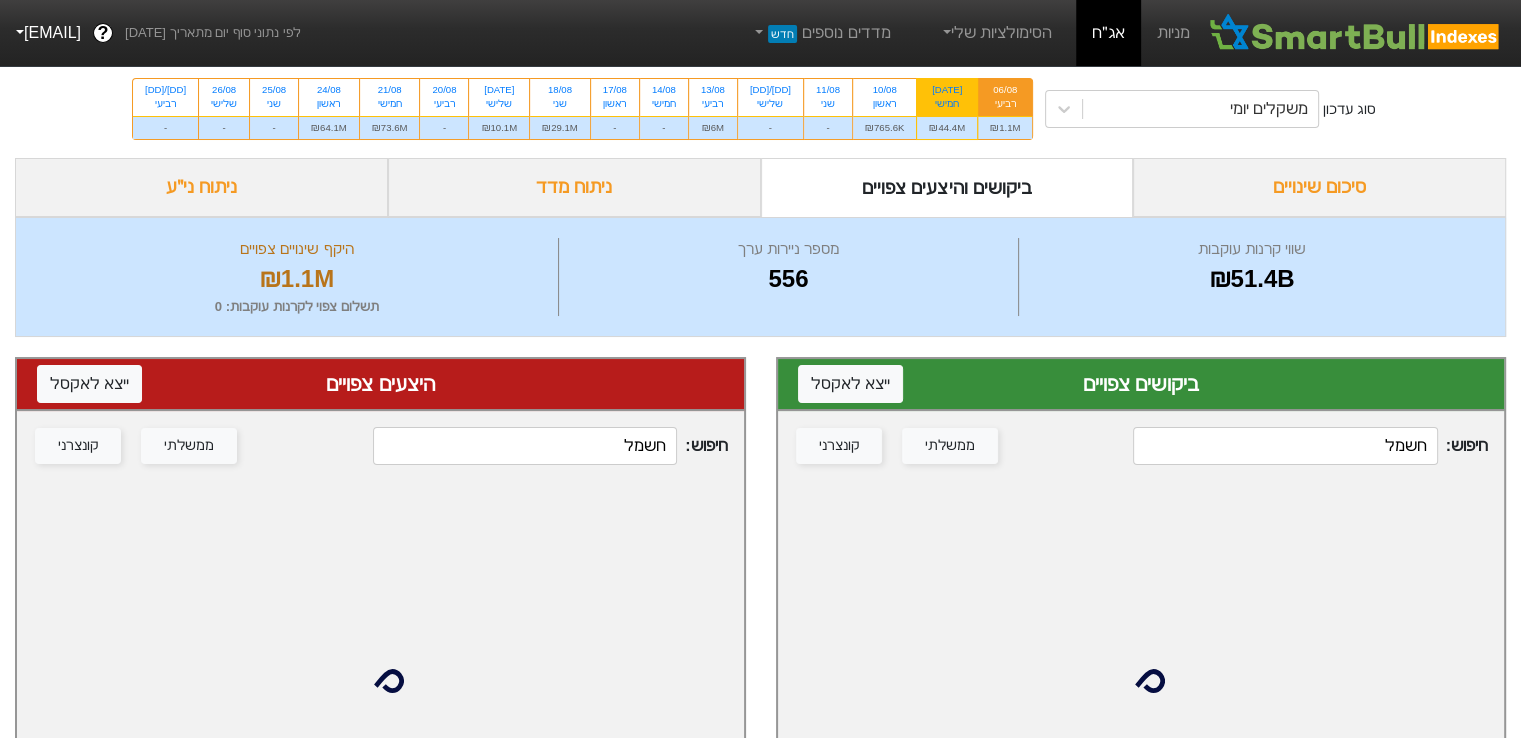 radio on "true" 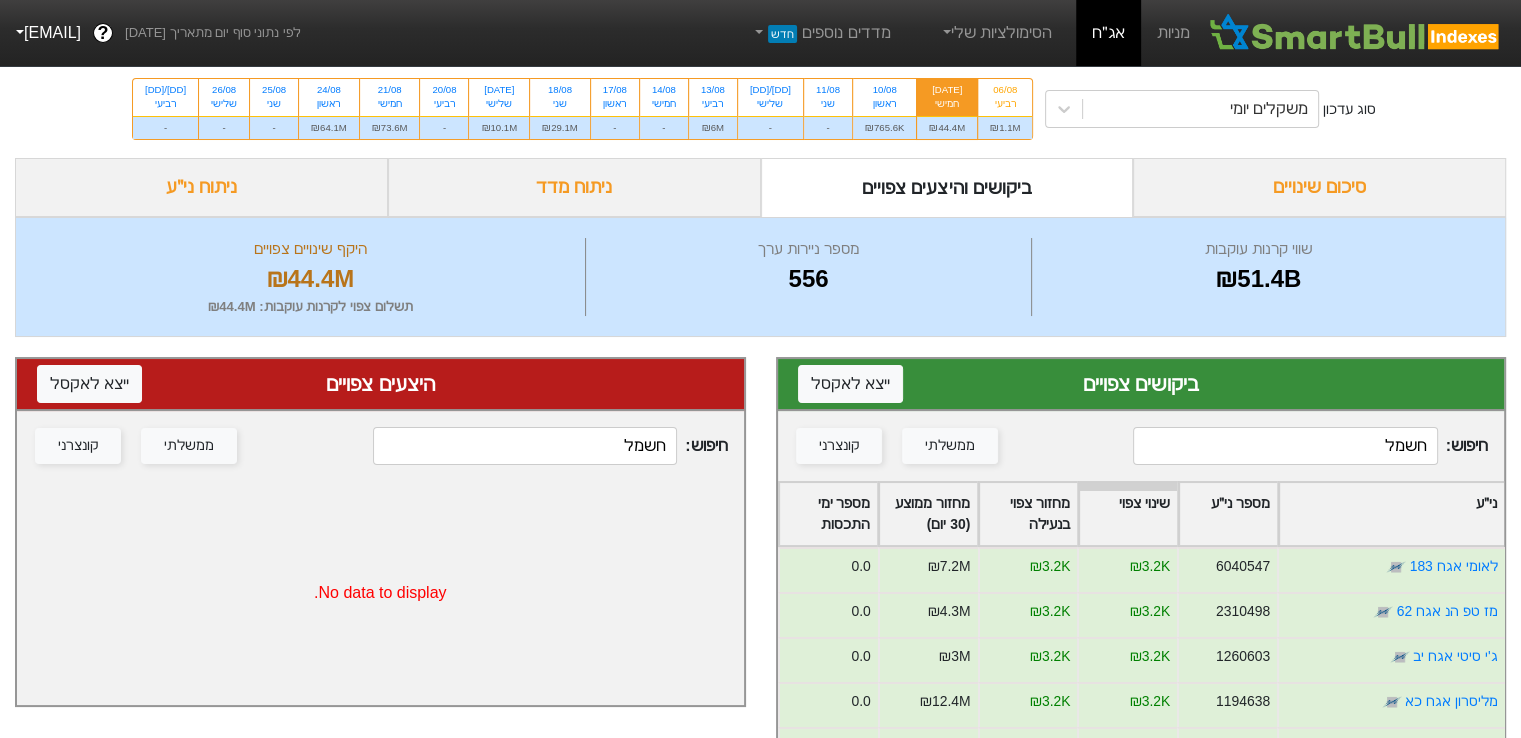 click on "חשמל" at bounding box center (1285, 446) 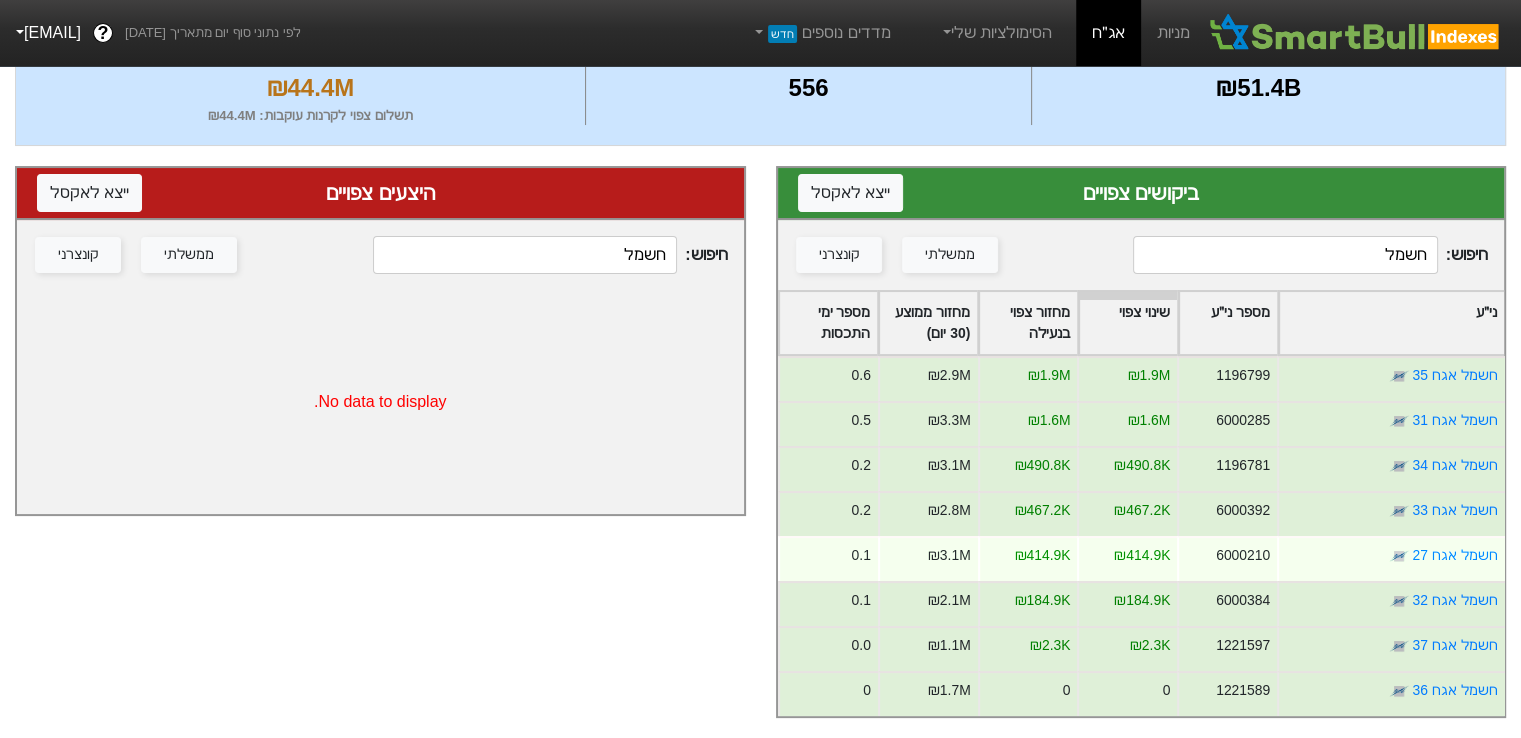 scroll, scrollTop: 204, scrollLeft: 0, axis: vertical 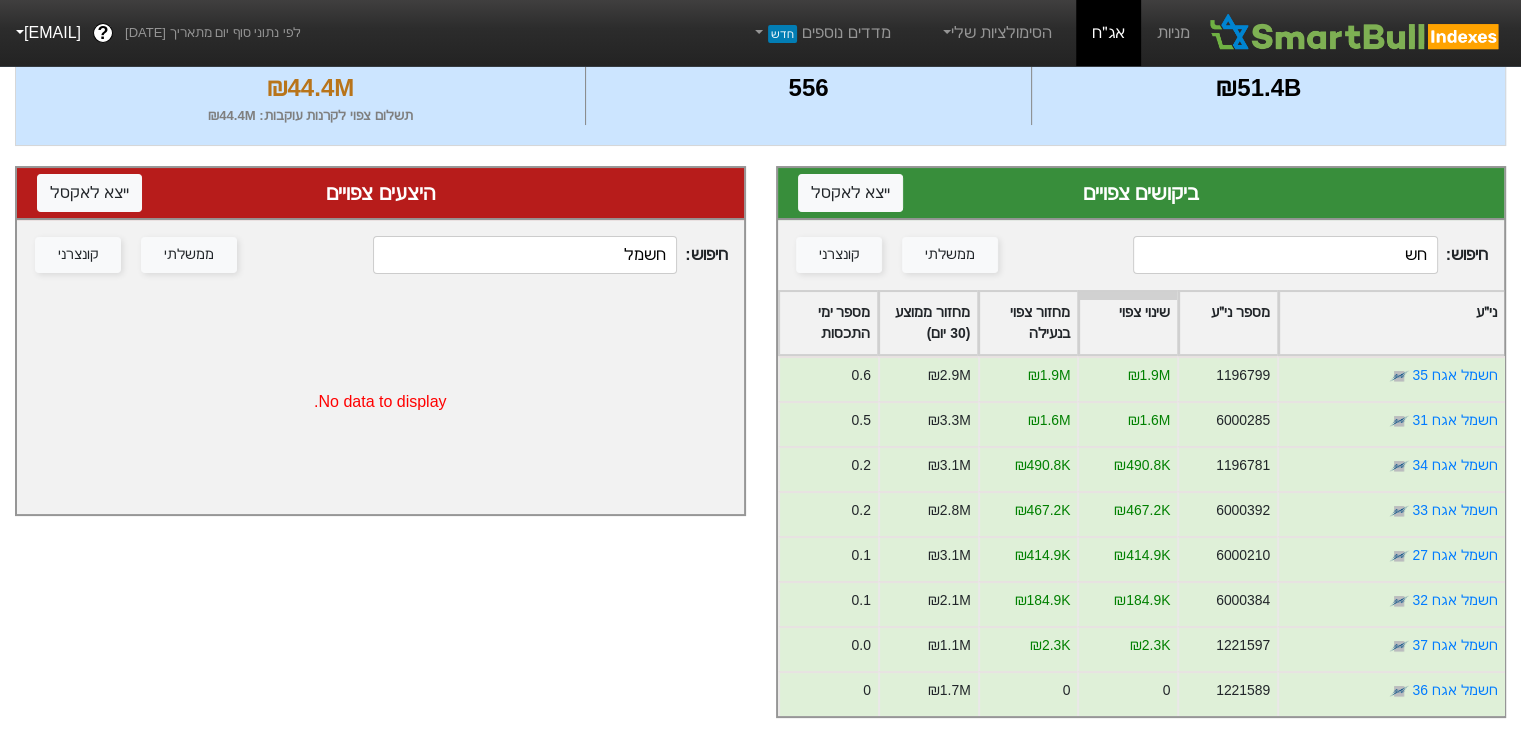 type on "ח" 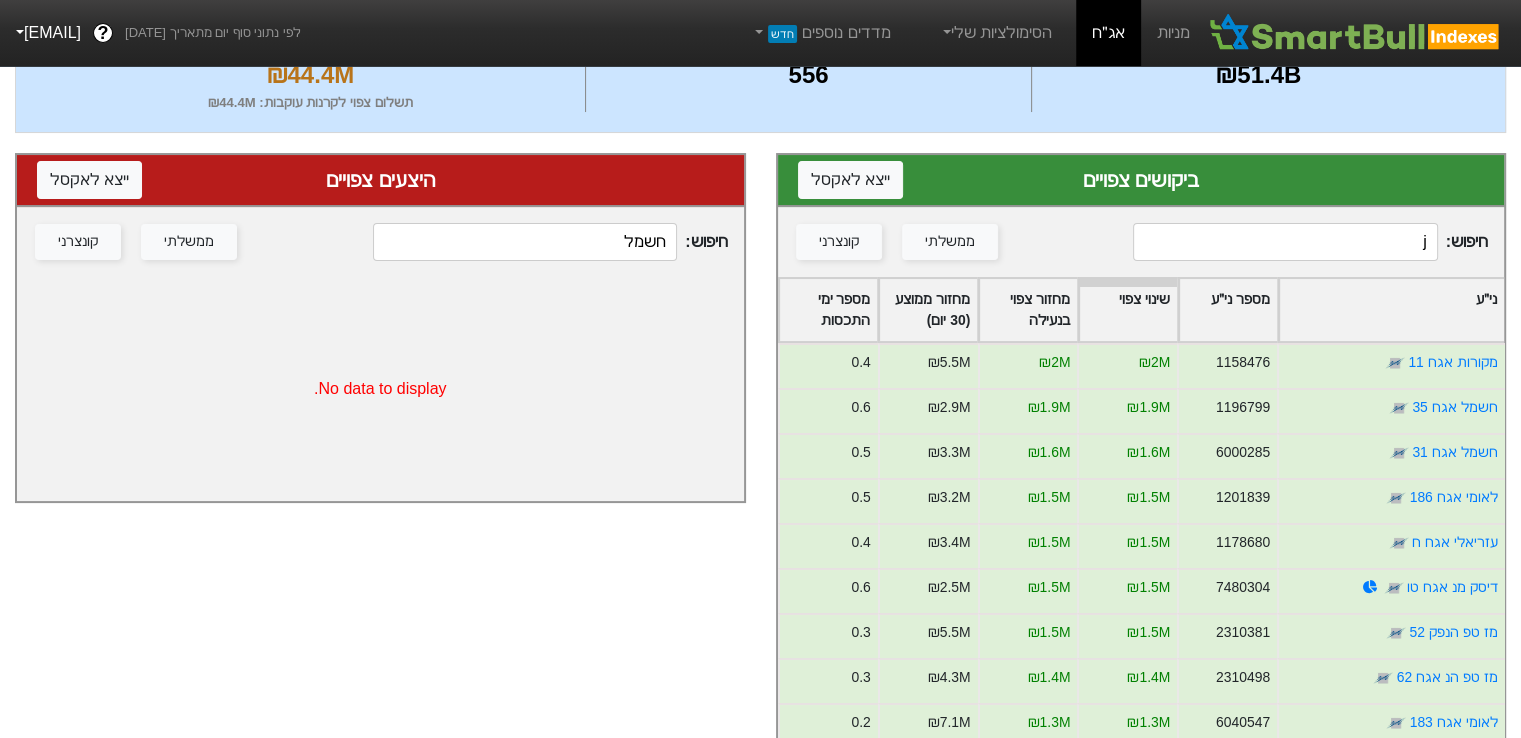 scroll, scrollTop: 0, scrollLeft: 0, axis: both 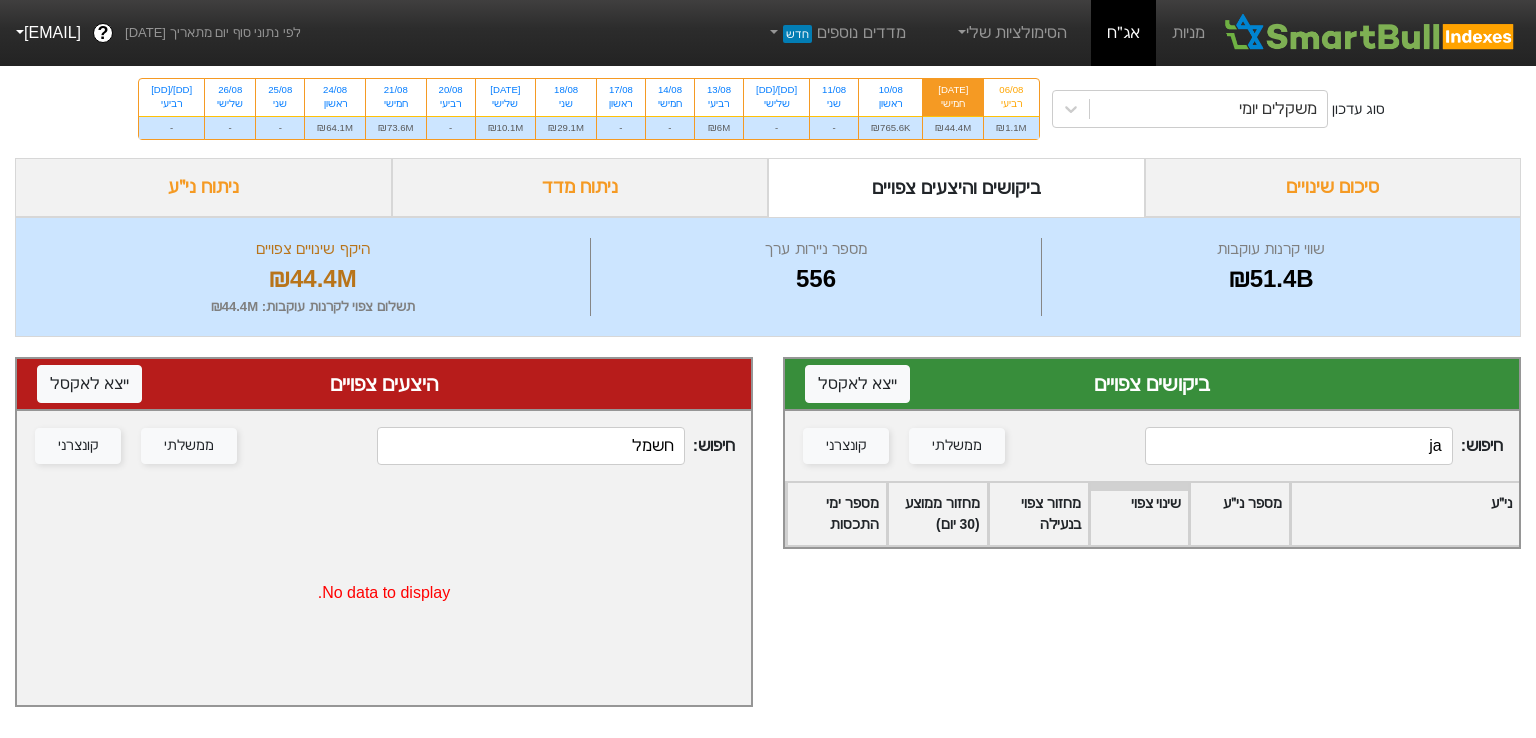 type on "j" 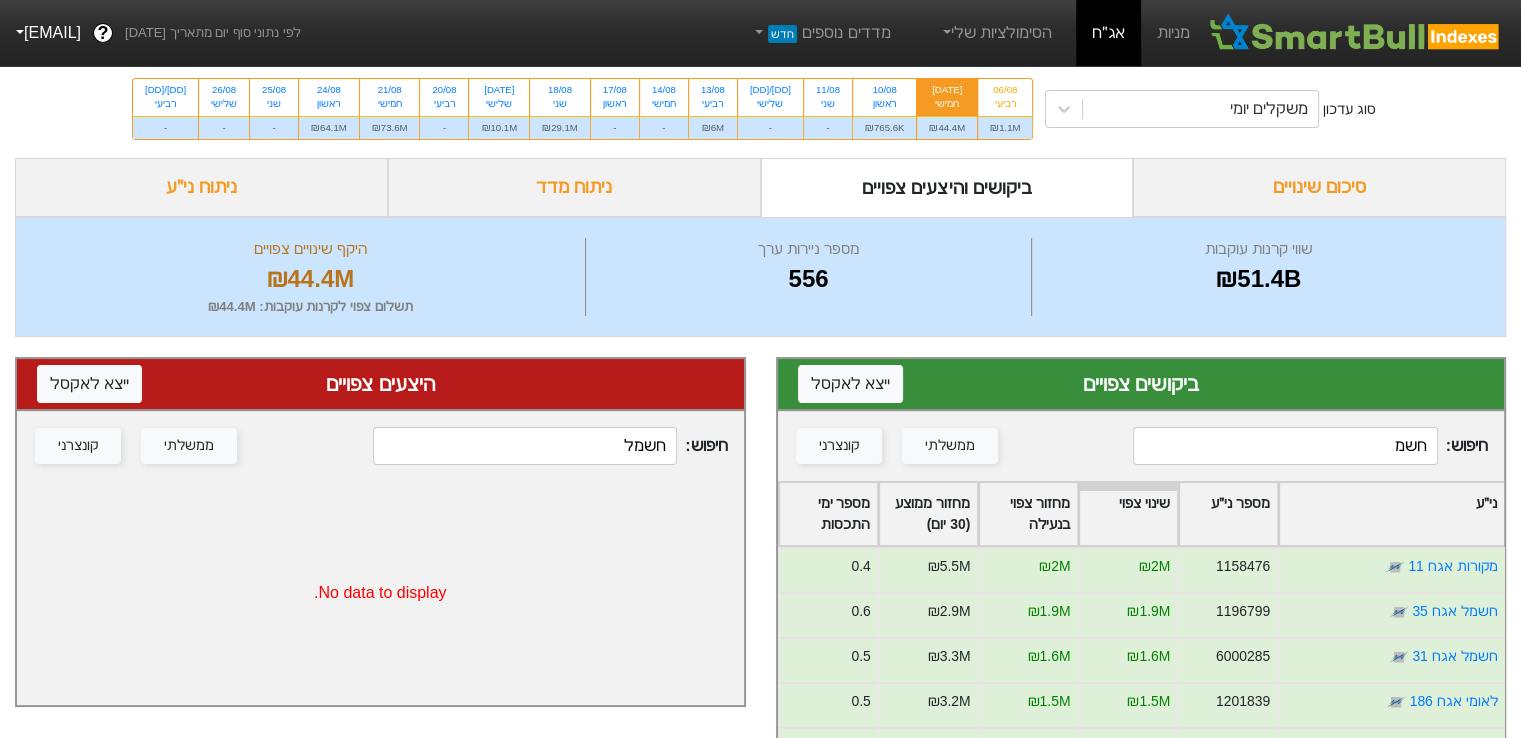type on "חשמל" 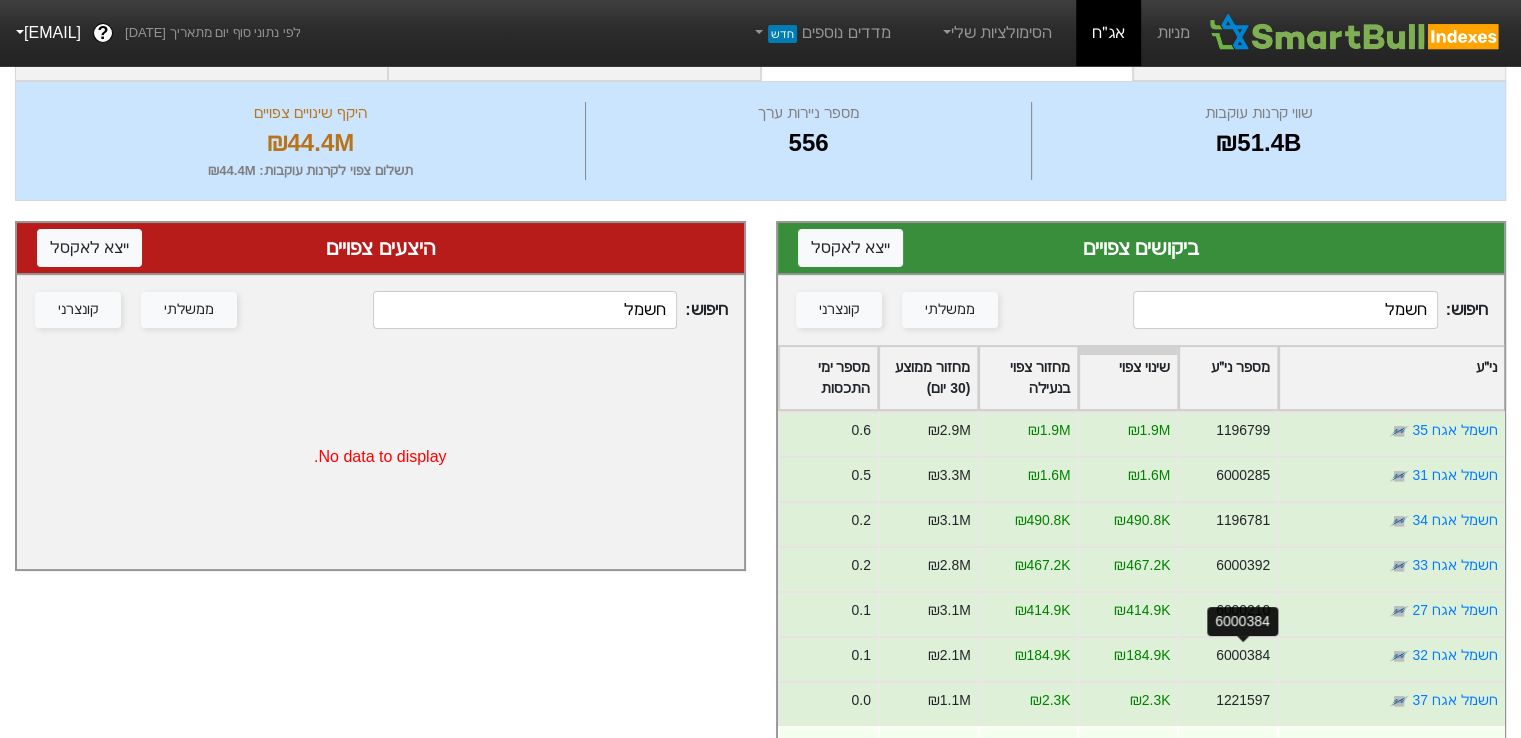 scroll, scrollTop: 200, scrollLeft: 0, axis: vertical 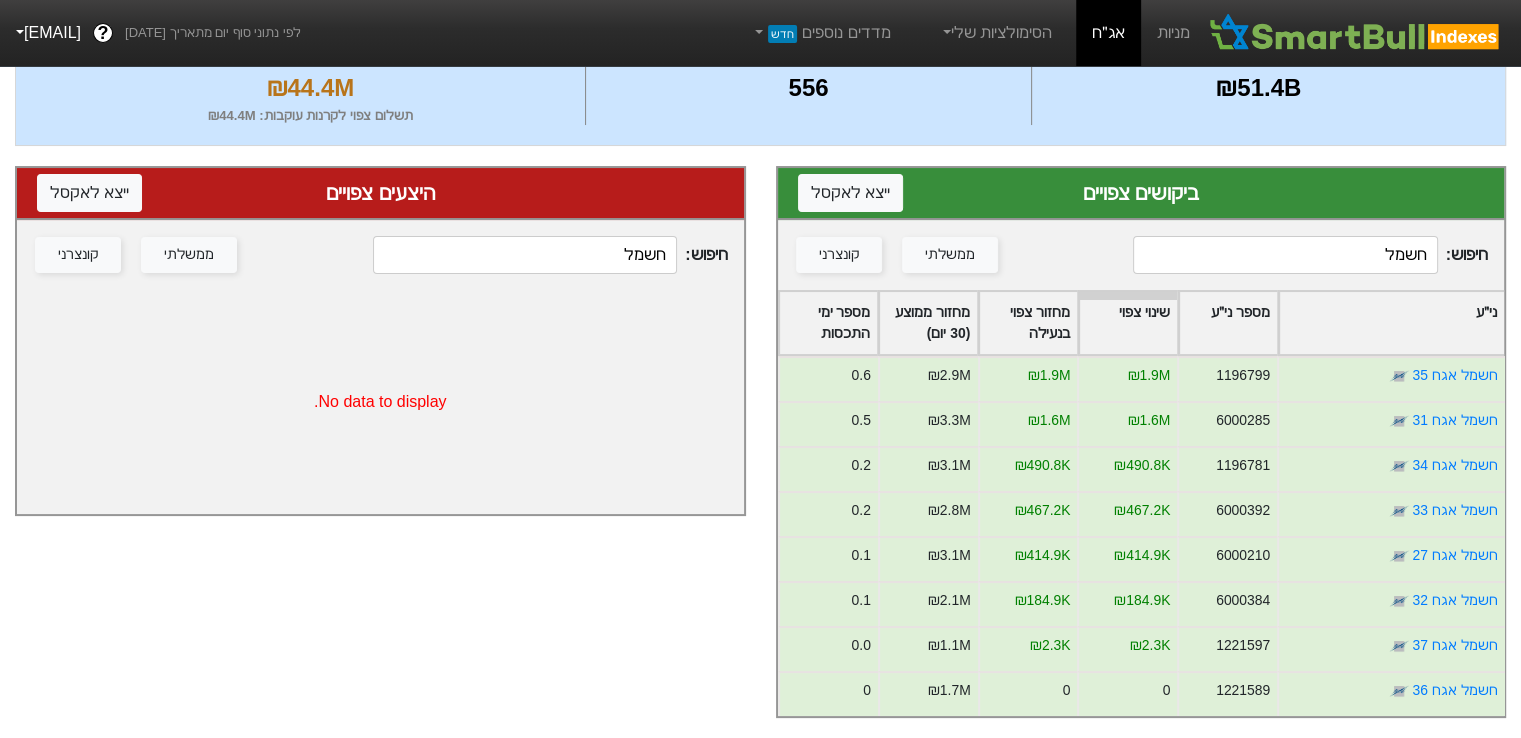 click on "חשמל" at bounding box center (1285, 255) 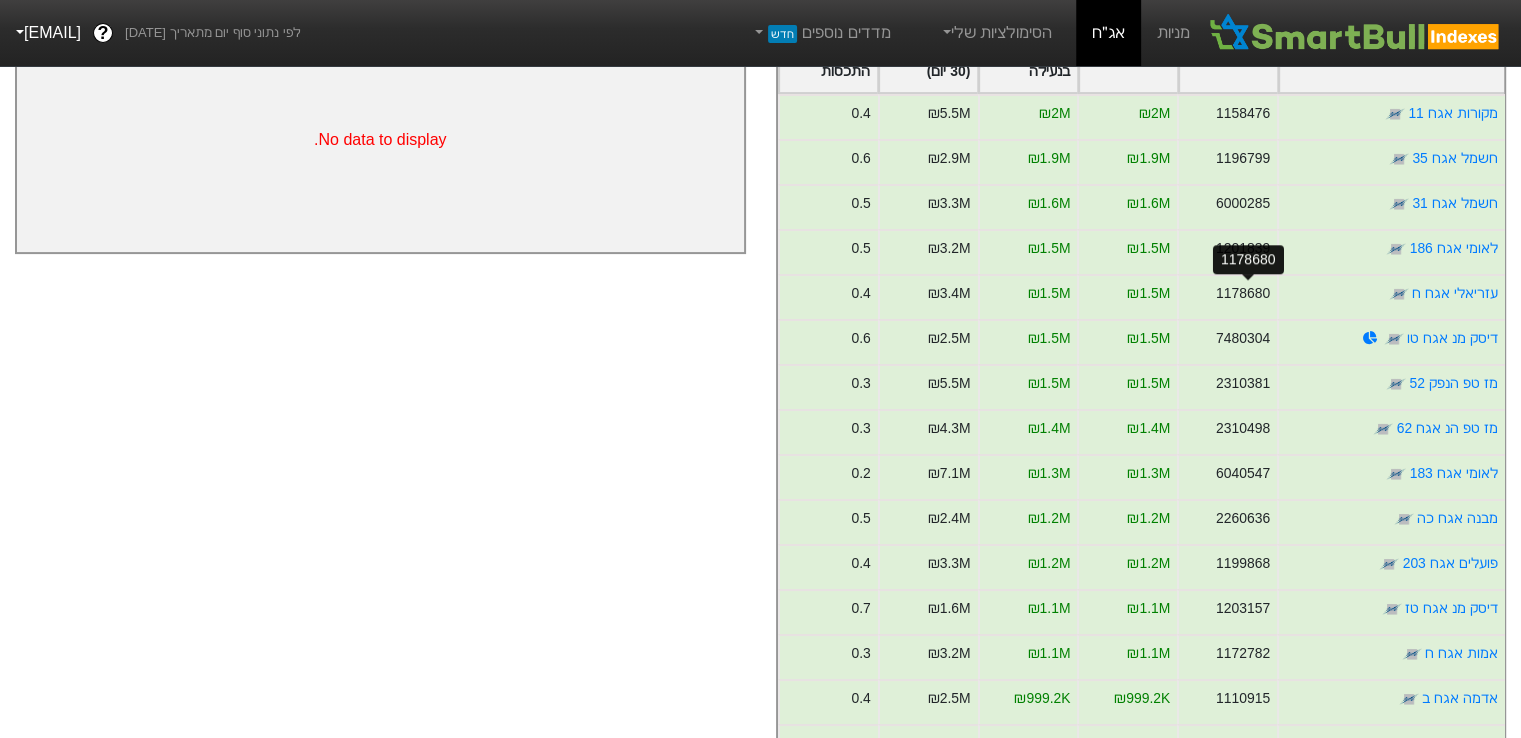 scroll, scrollTop: 500, scrollLeft: 0, axis: vertical 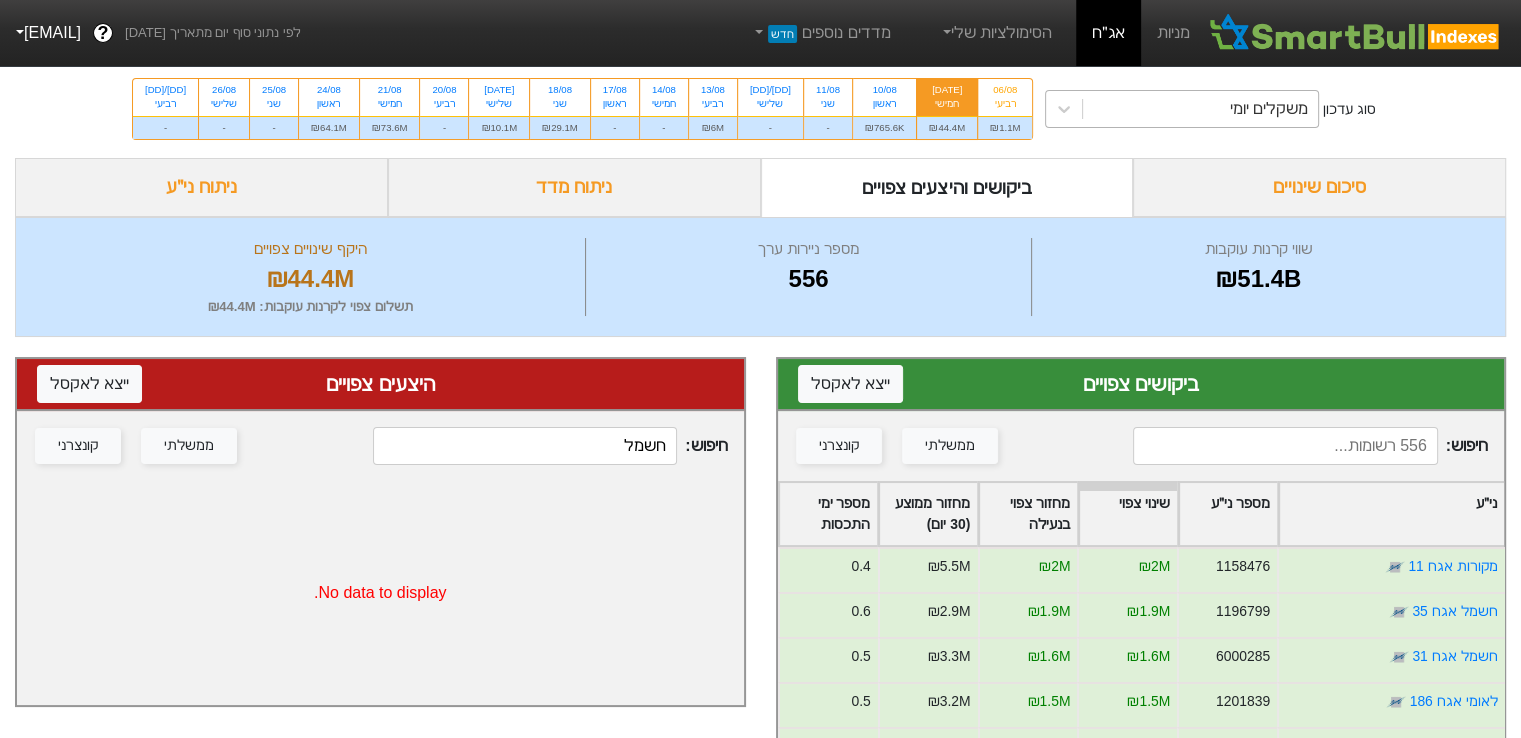 type 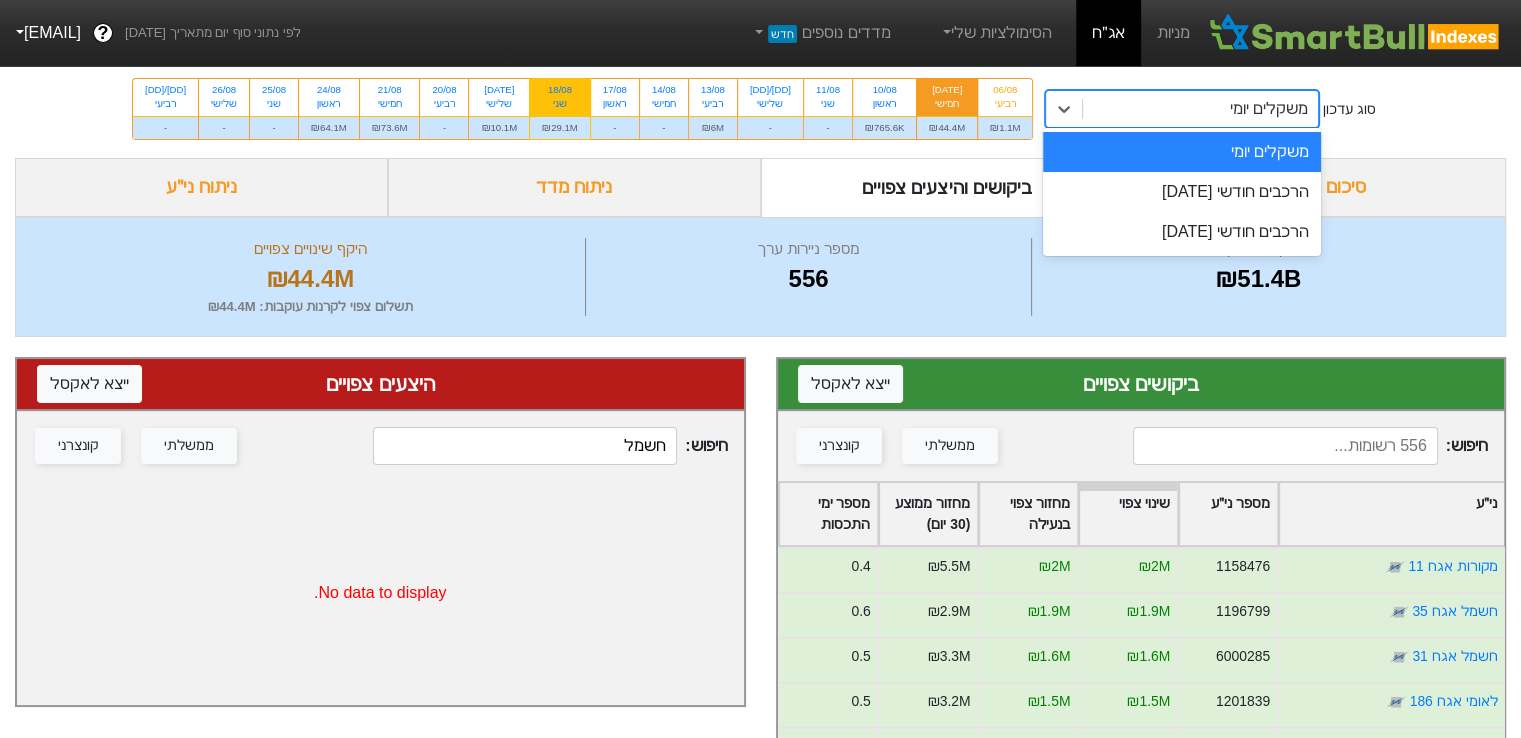 click on "18/08" at bounding box center (560, 90) 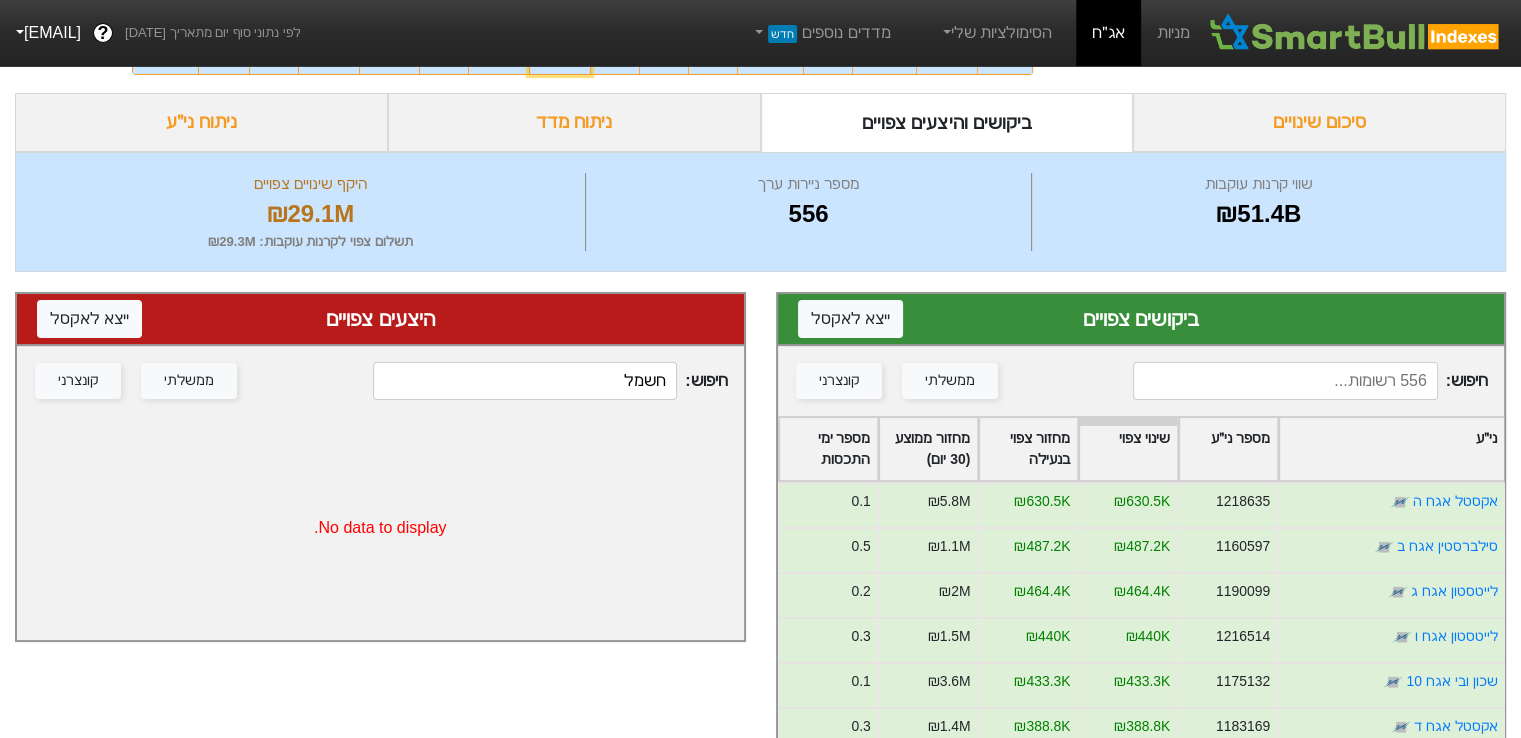 scroll, scrollTop: 100, scrollLeft: 0, axis: vertical 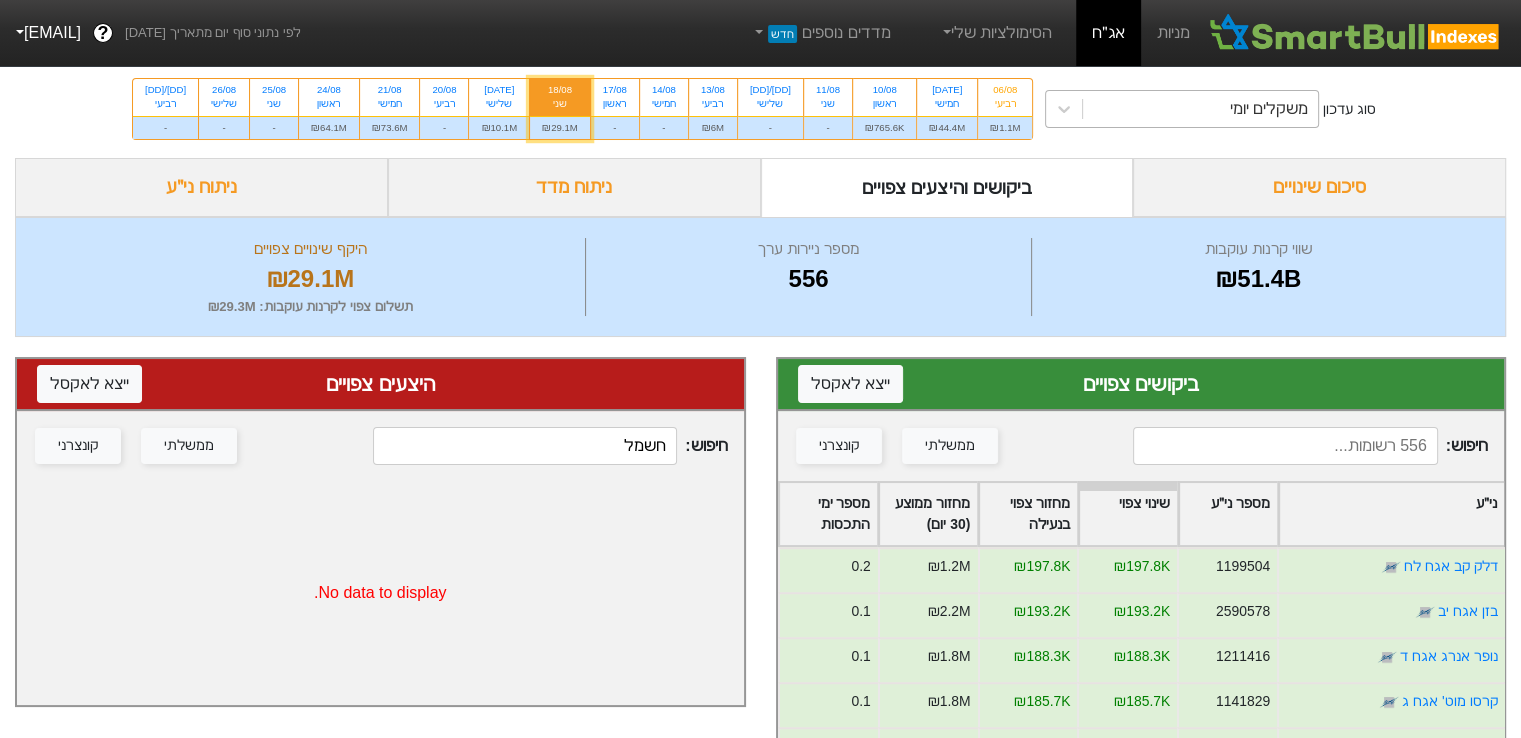 click on "משקלים יומי" at bounding box center (1200, 109) 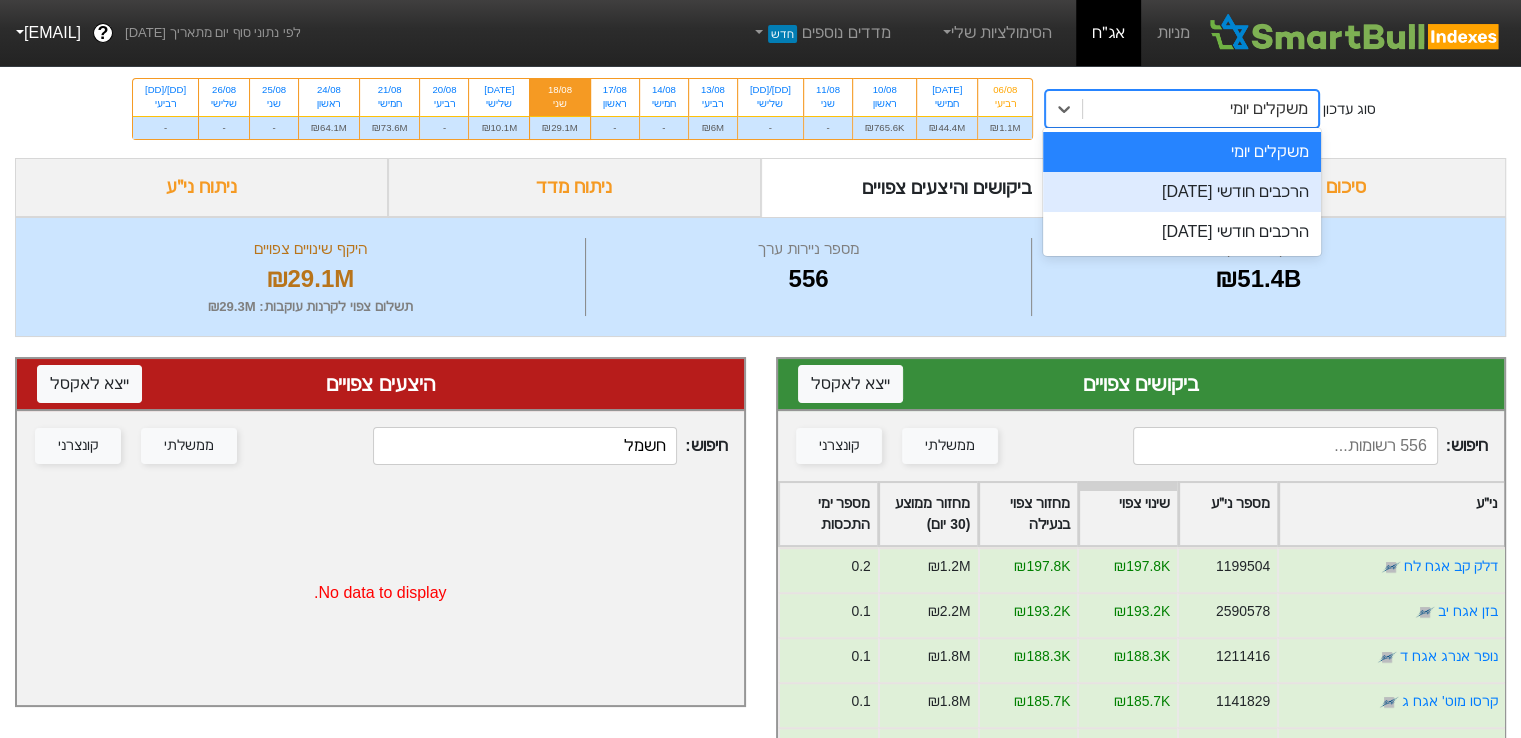 click on "הרכבים חודשי [DATE]" at bounding box center [1182, 192] 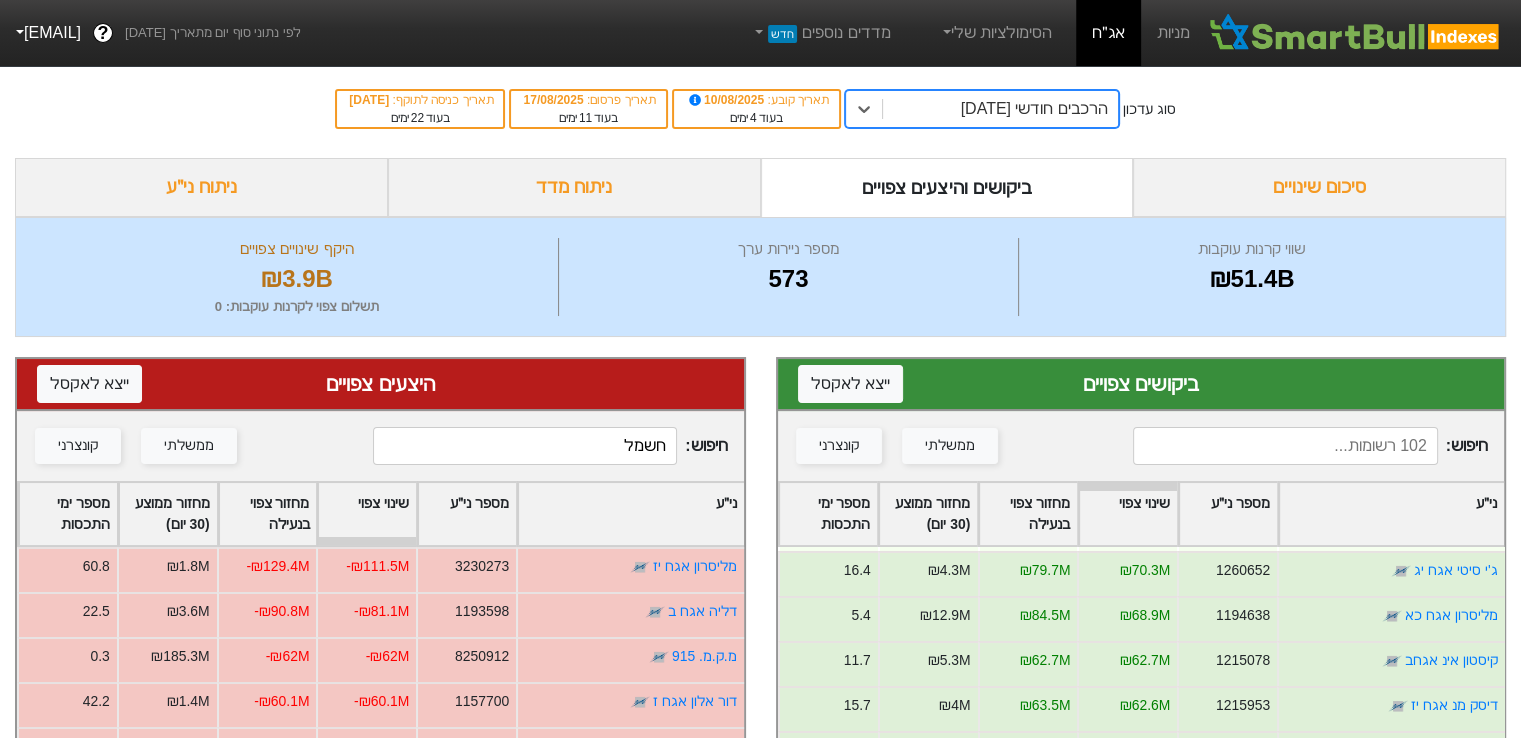 scroll, scrollTop: 300, scrollLeft: 0, axis: vertical 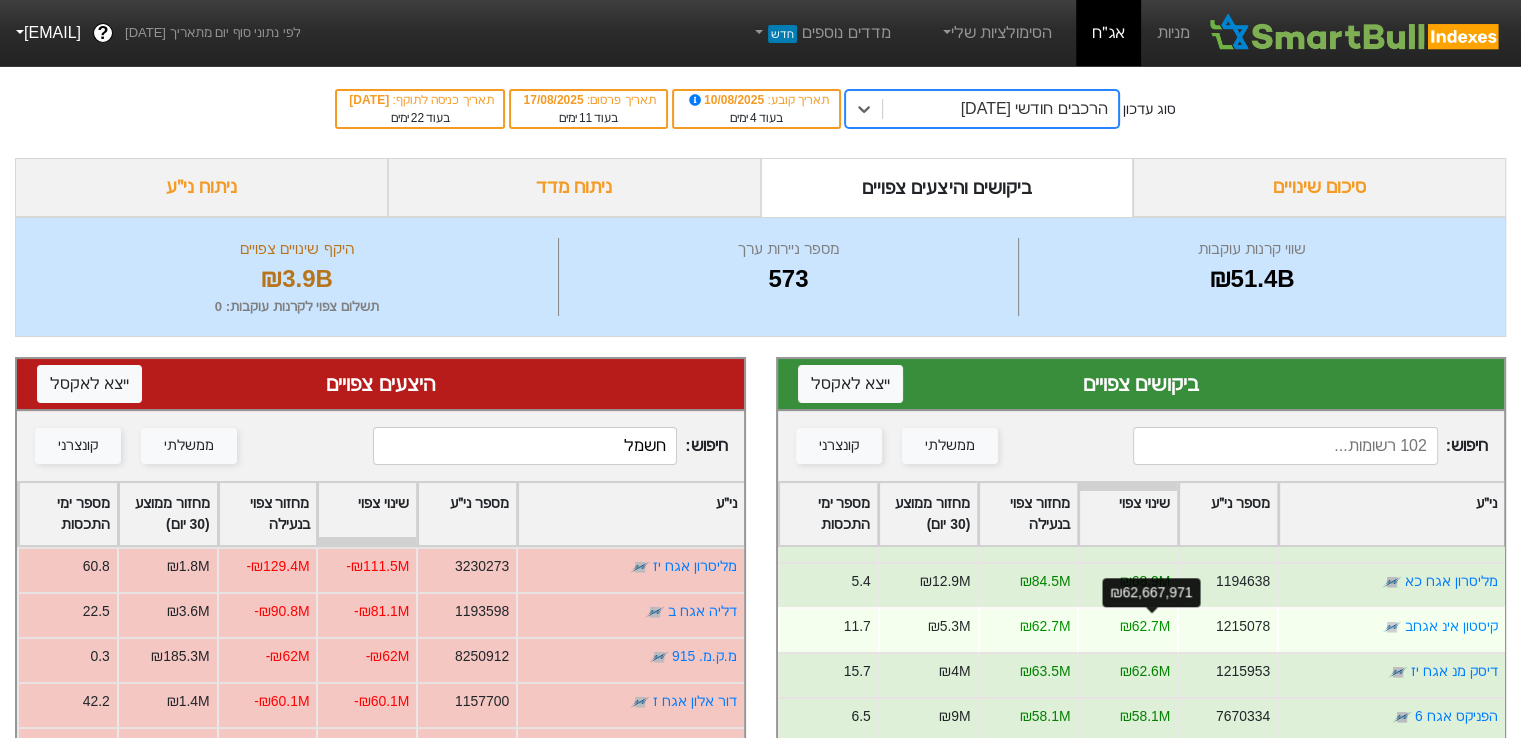 click on "₪62.7M" at bounding box center [1144, 626] 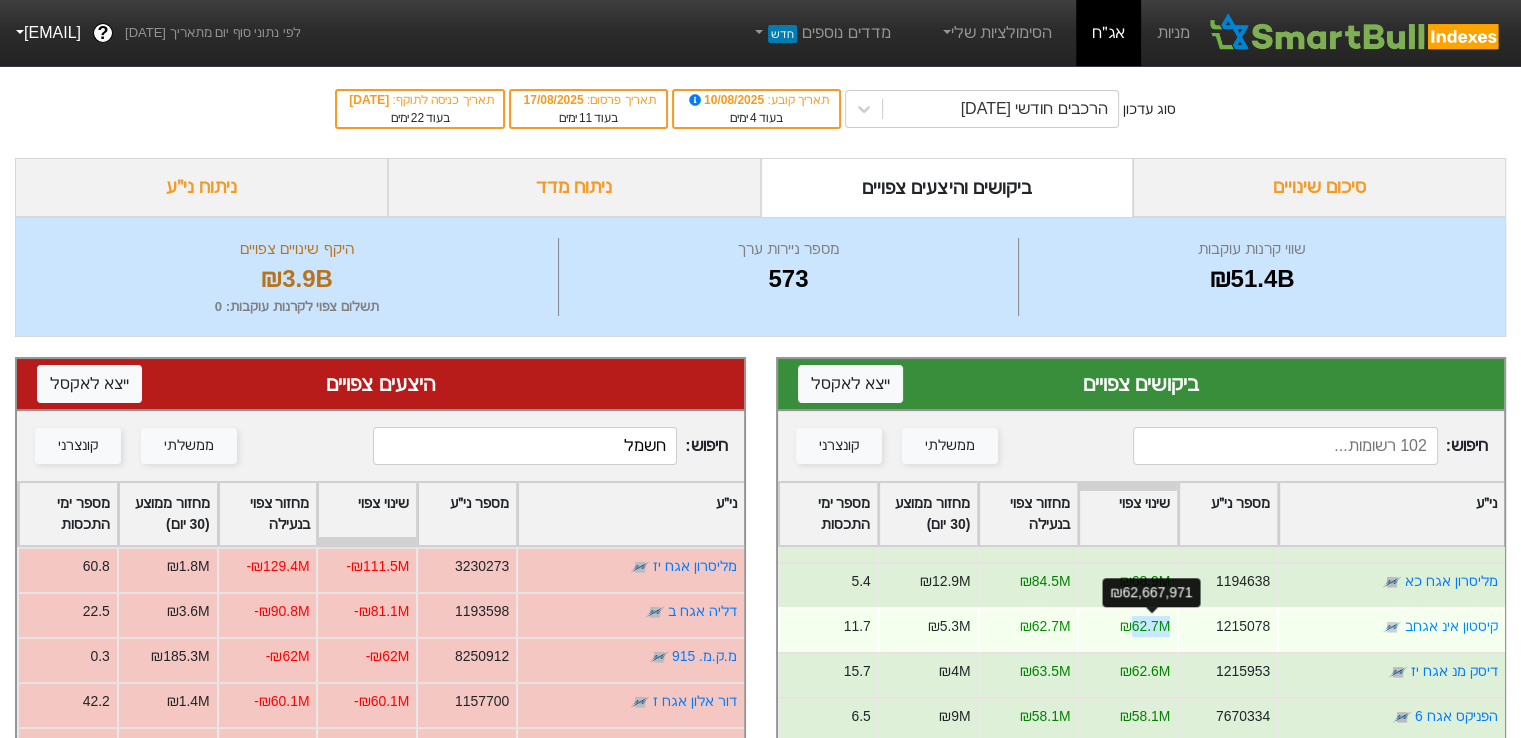 click on "₪62.7M" at bounding box center [1144, 626] 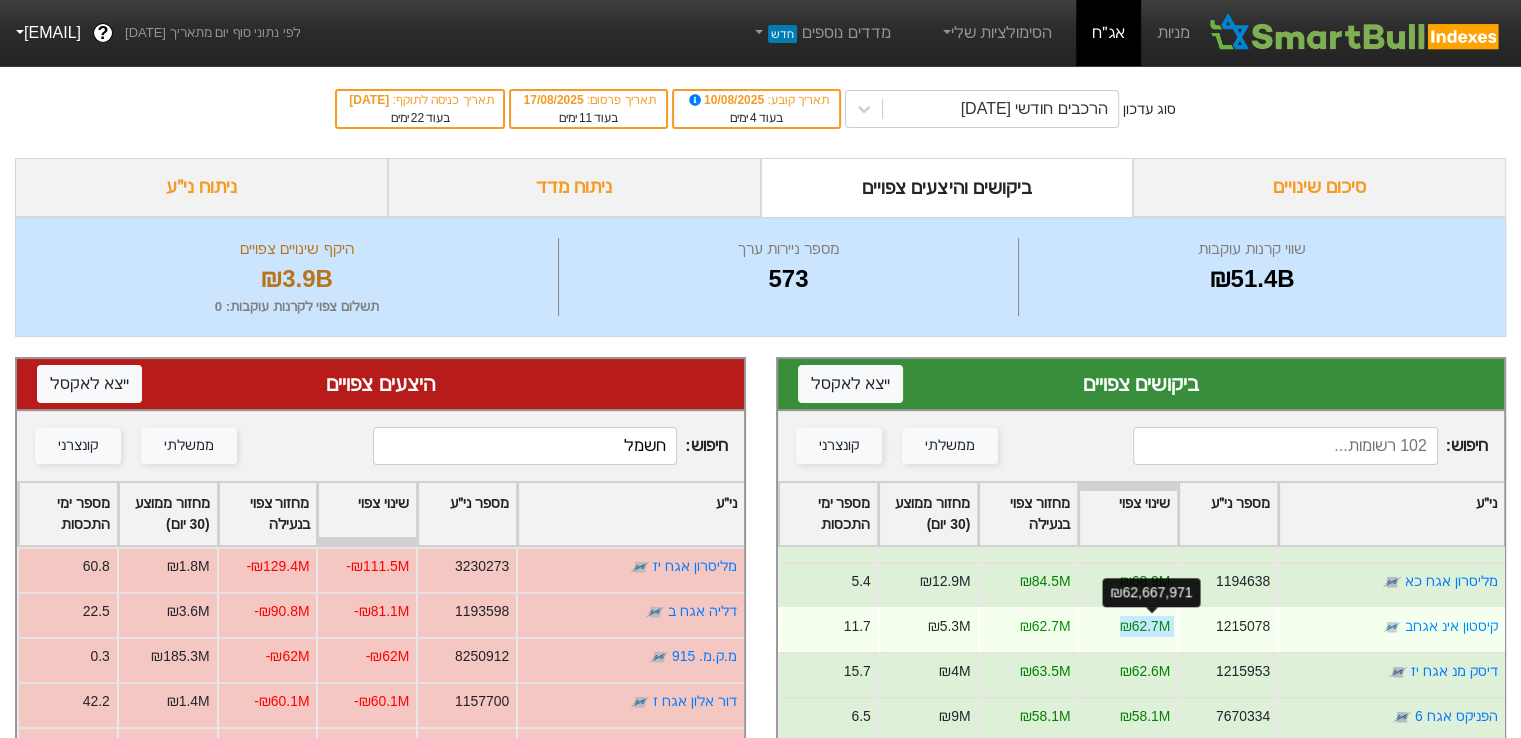 click on "₪62.7M" at bounding box center [1144, 626] 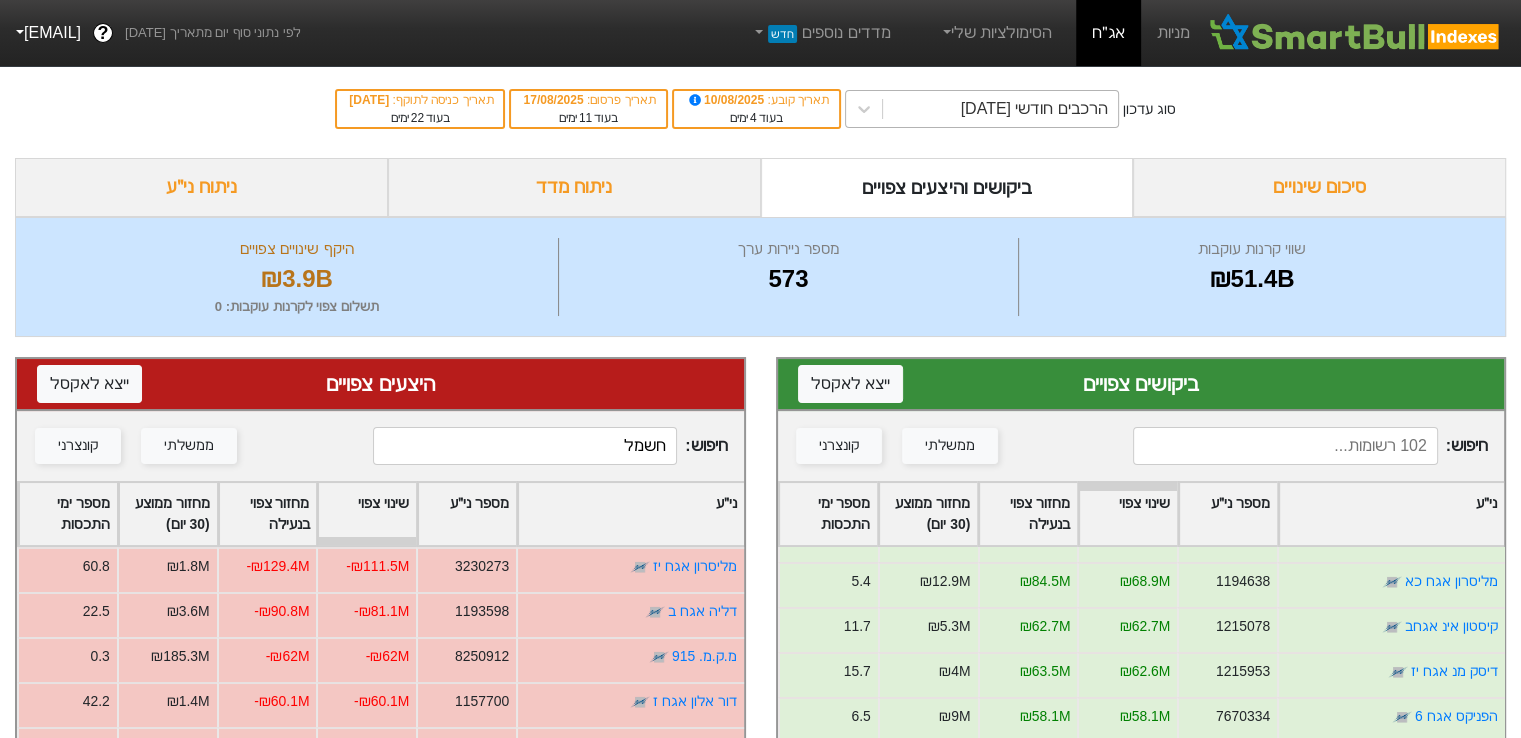 click on "הרכבים חודשי [DATE]" at bounding box center (1034, 109) 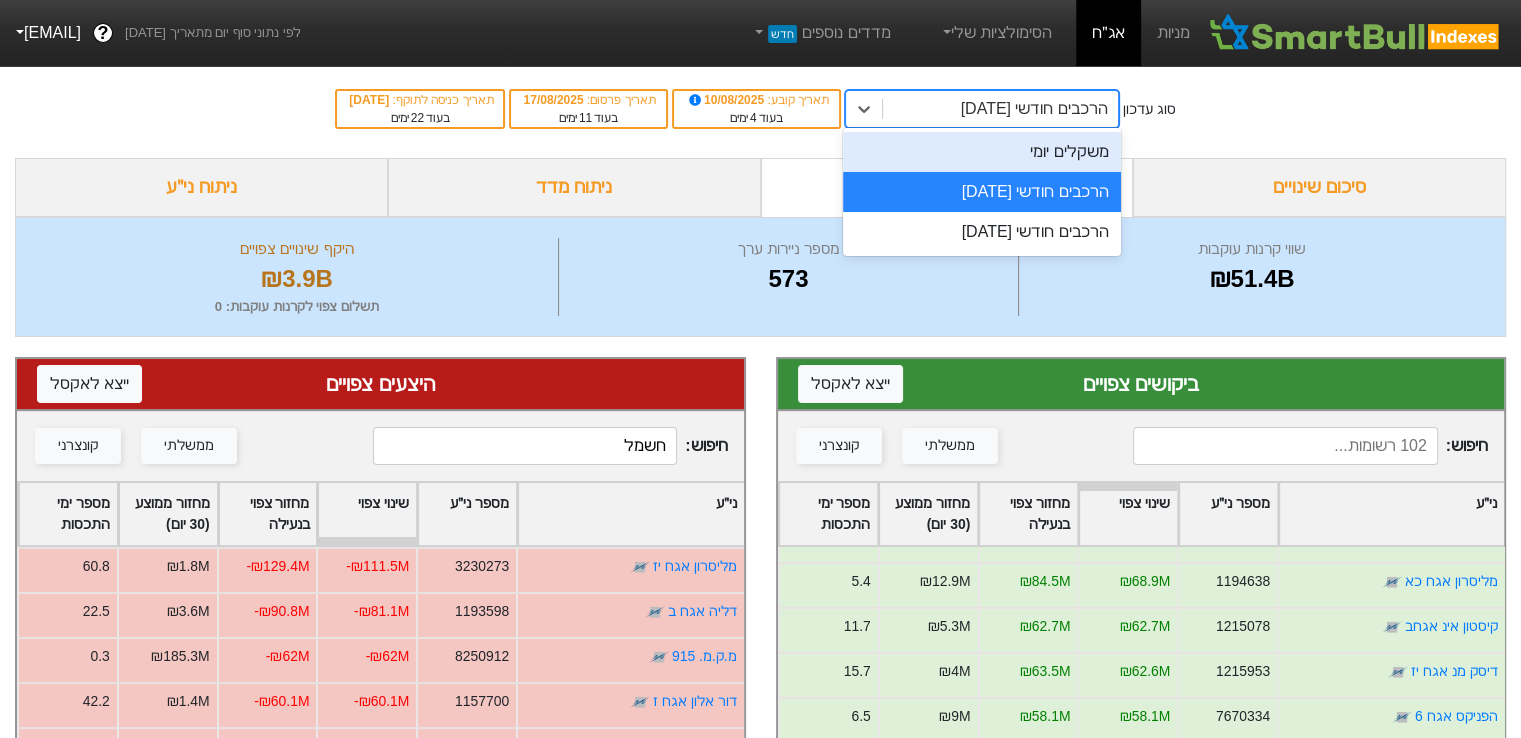 click on "משקלים יומי" at bounding box center (982, 152) 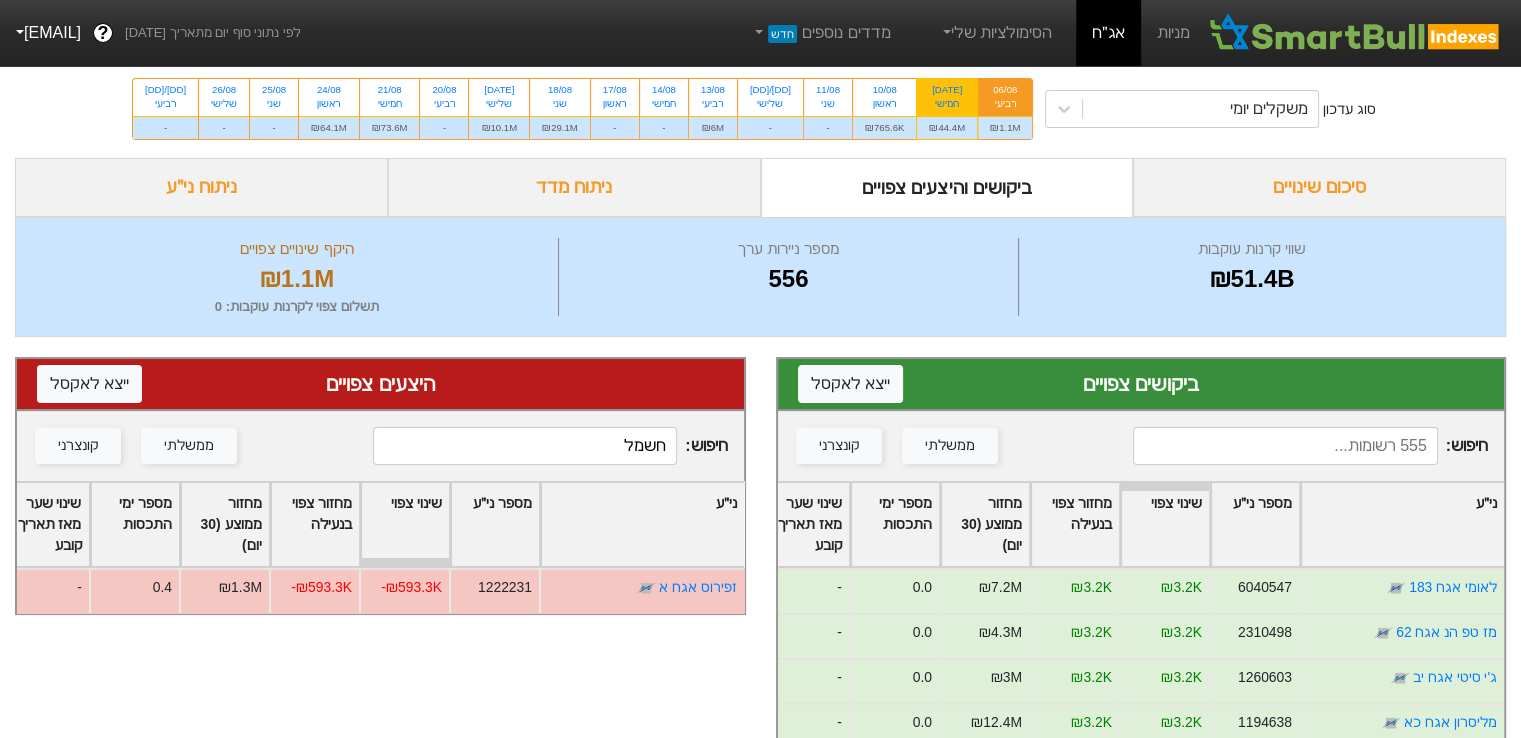 click on "[DATE]" at bounding box center [947, 90] 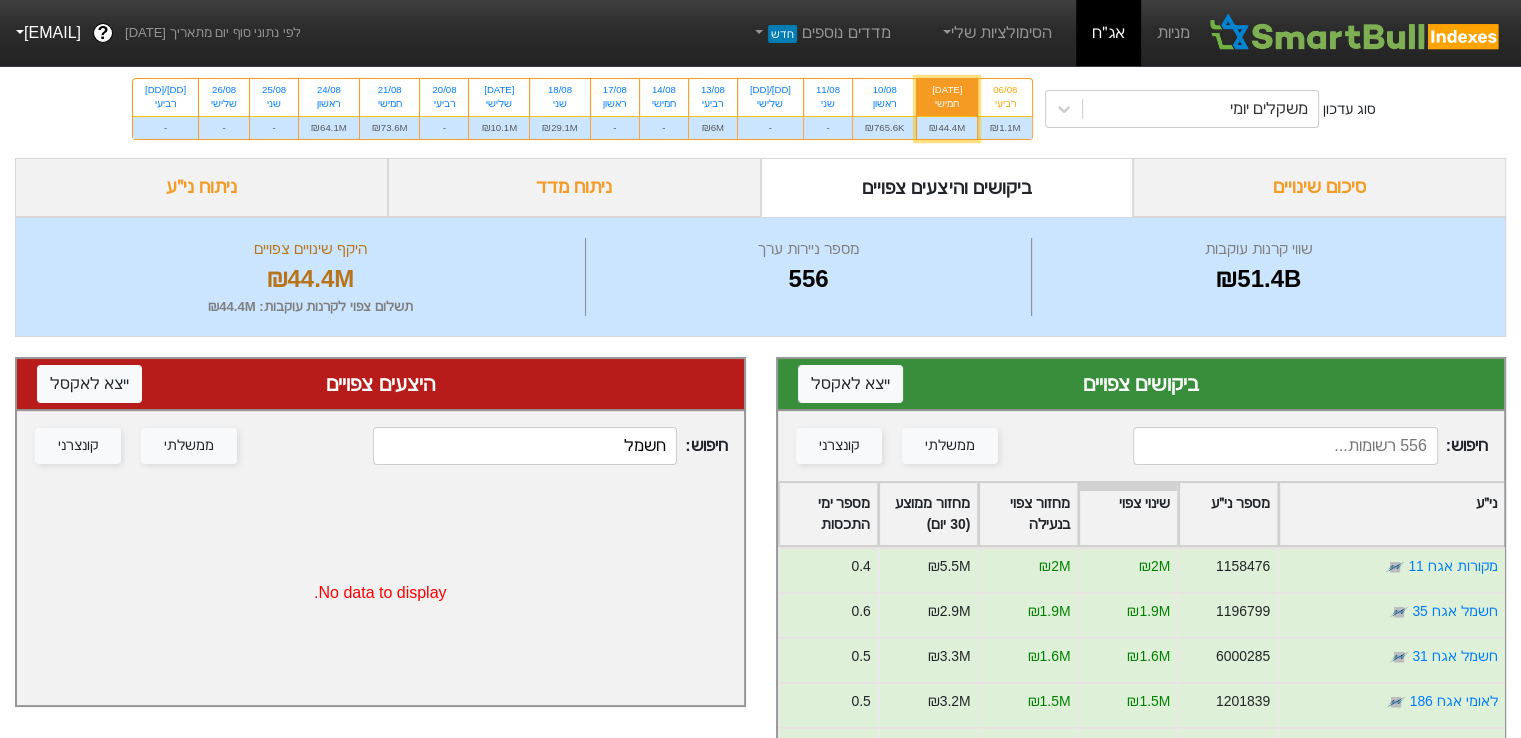 click on "חיפוש :   ממשלתי קונצרני" at bounding box center [1141, 446] 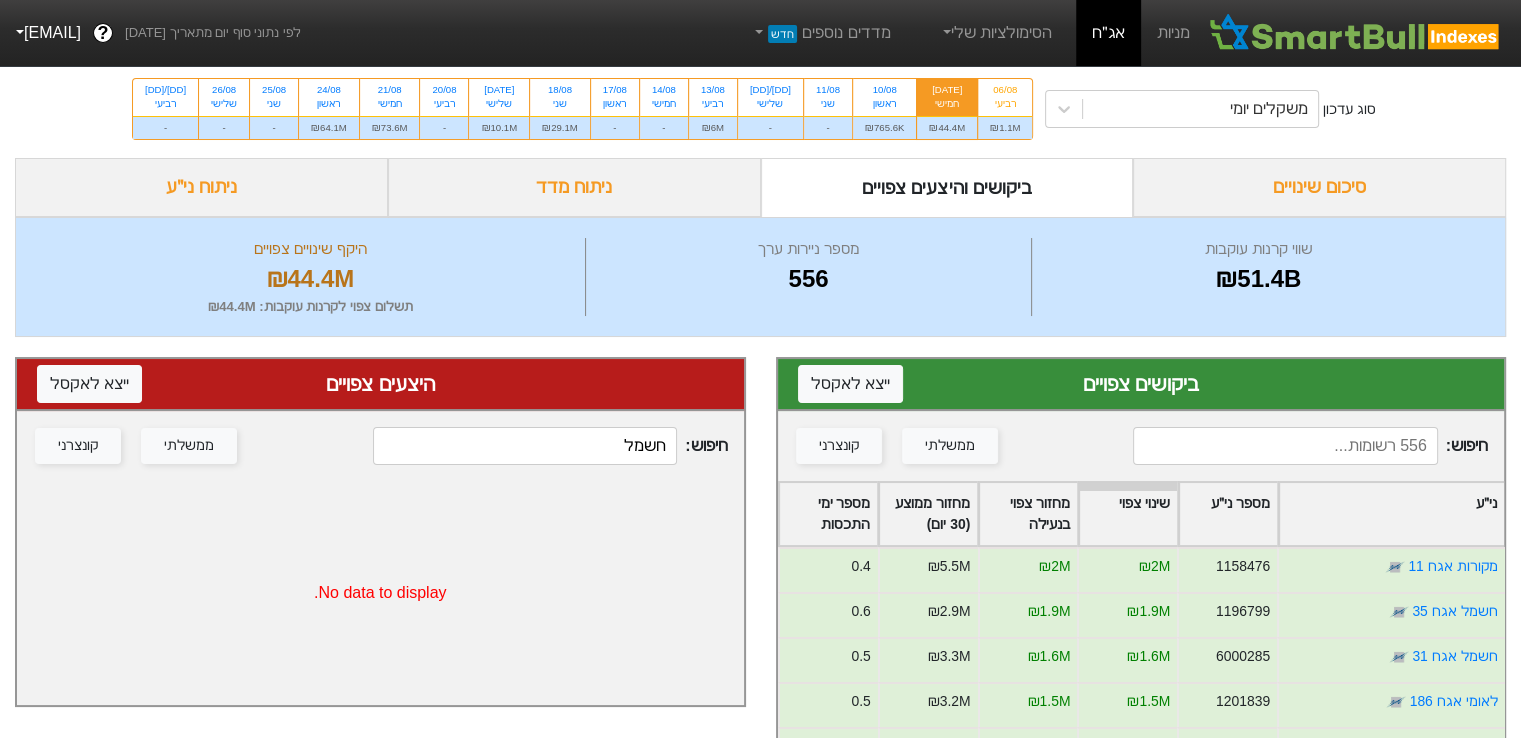 click at bounding box center [1285, 446] 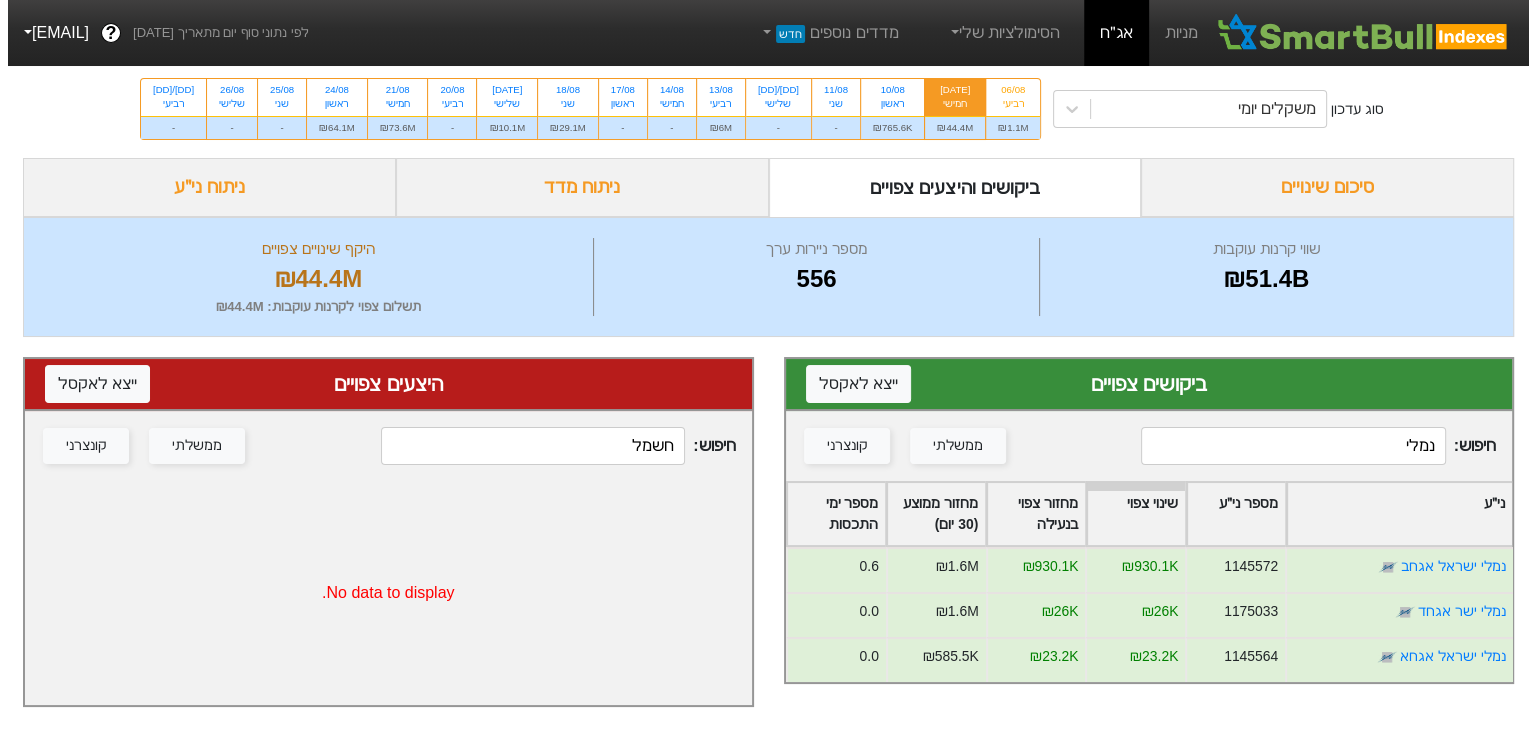 scroll, scrollTop: 0, scrollLeft: 0, axis: both 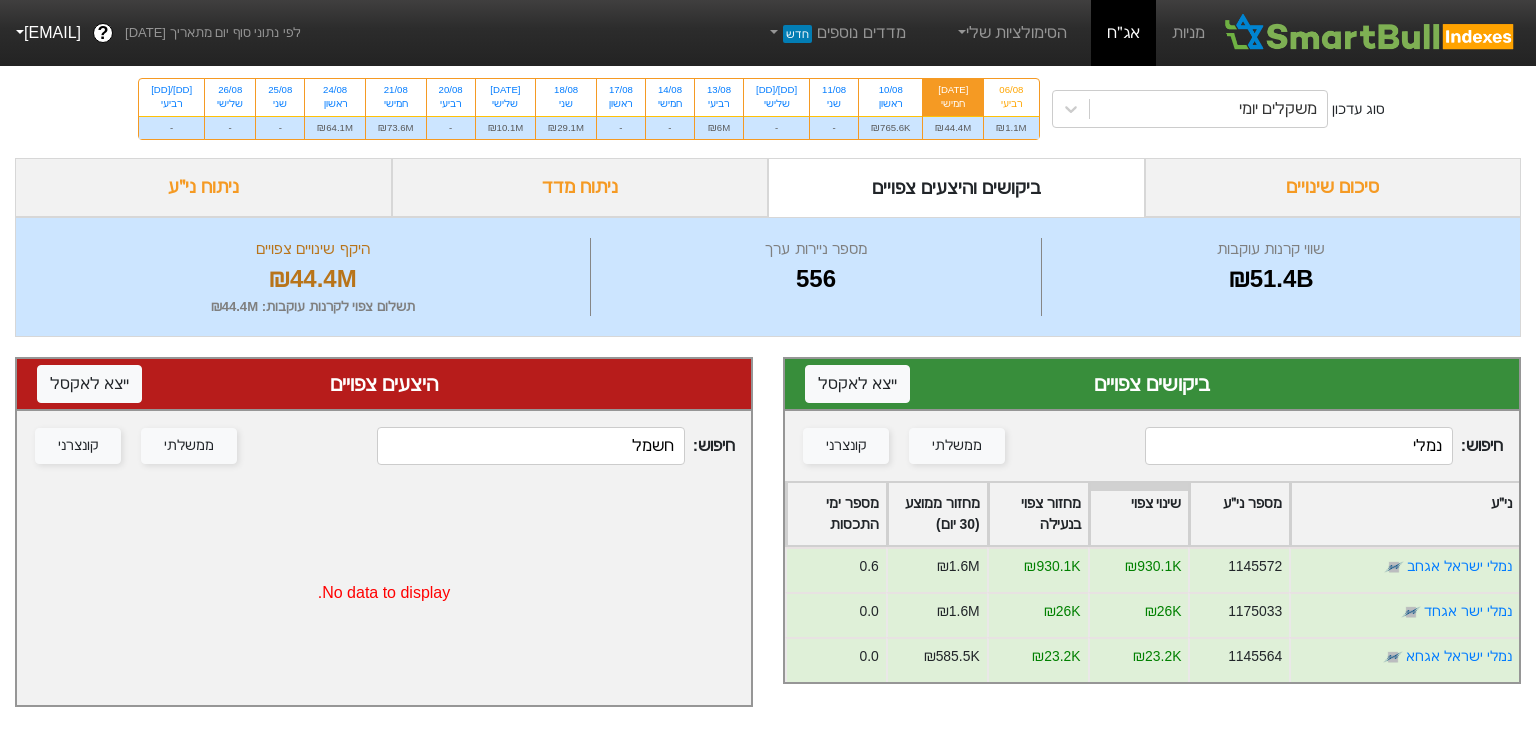 type on "נמלי" 